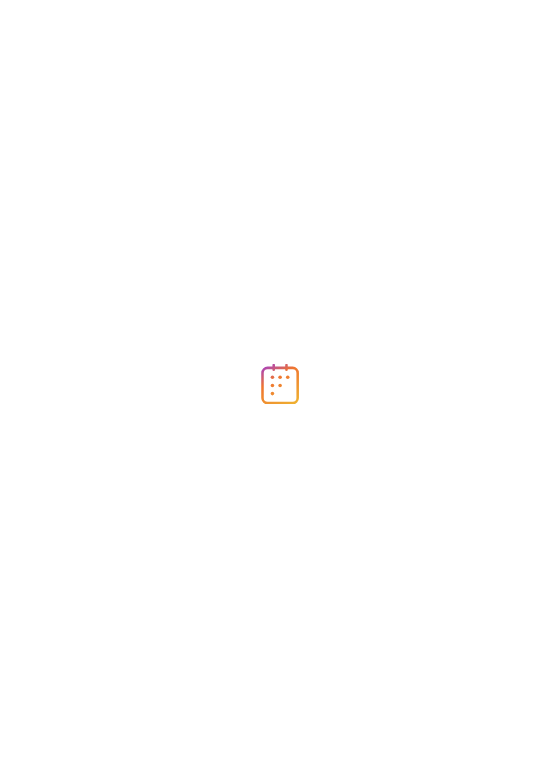 scroll, scrollTop: 0, scrollLeft: 0, axis: both 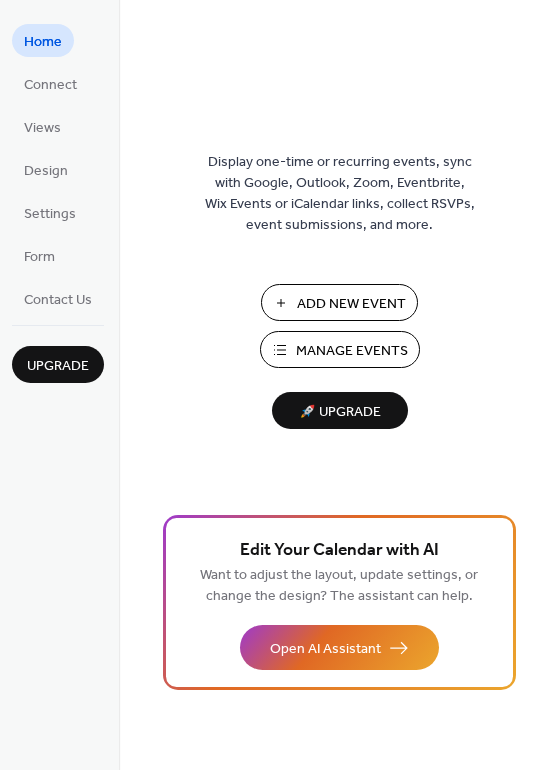 click on "Manage Events" at bounding box center (352, 351) 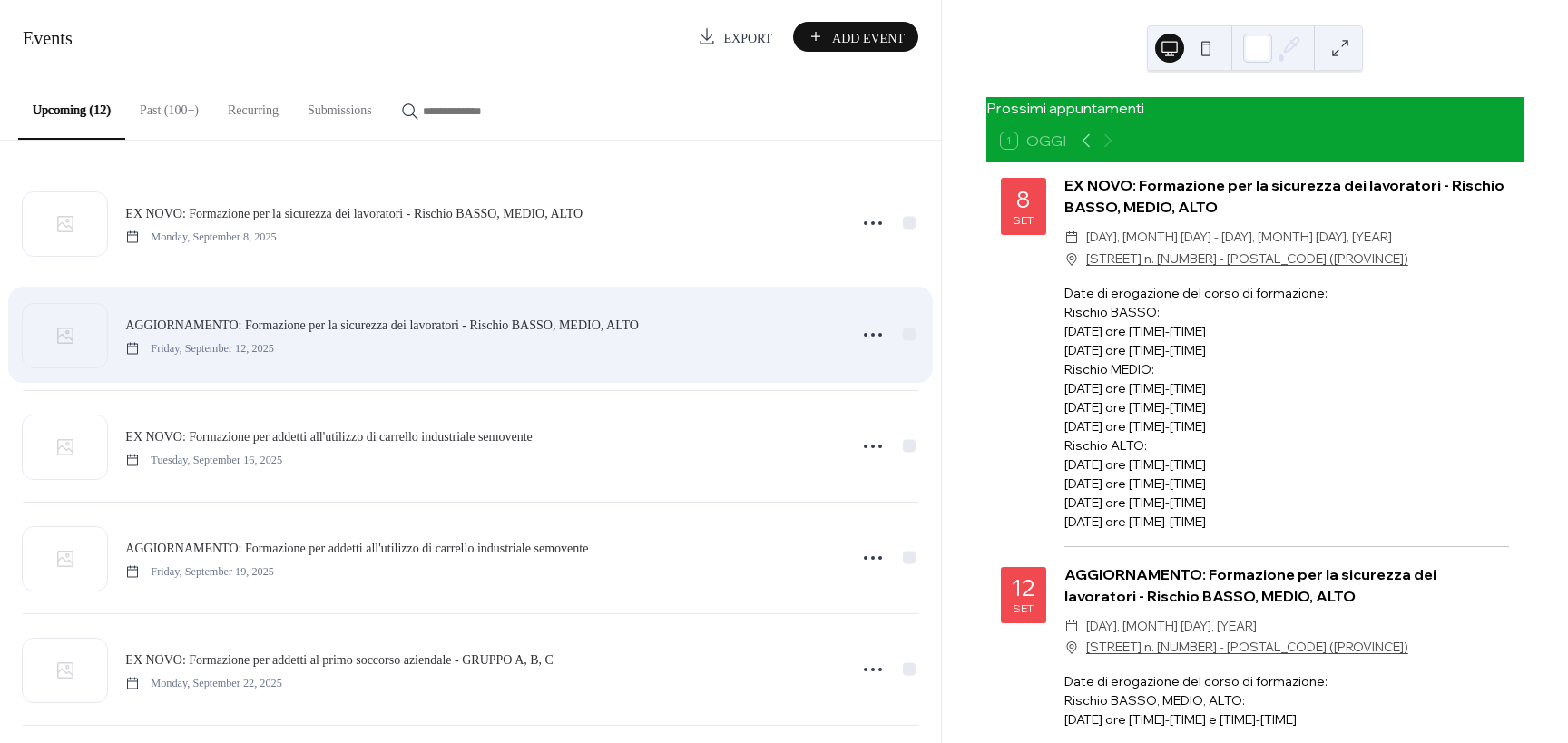 scroll, scrollTop: 0, scrollLeft: 0, axis: both 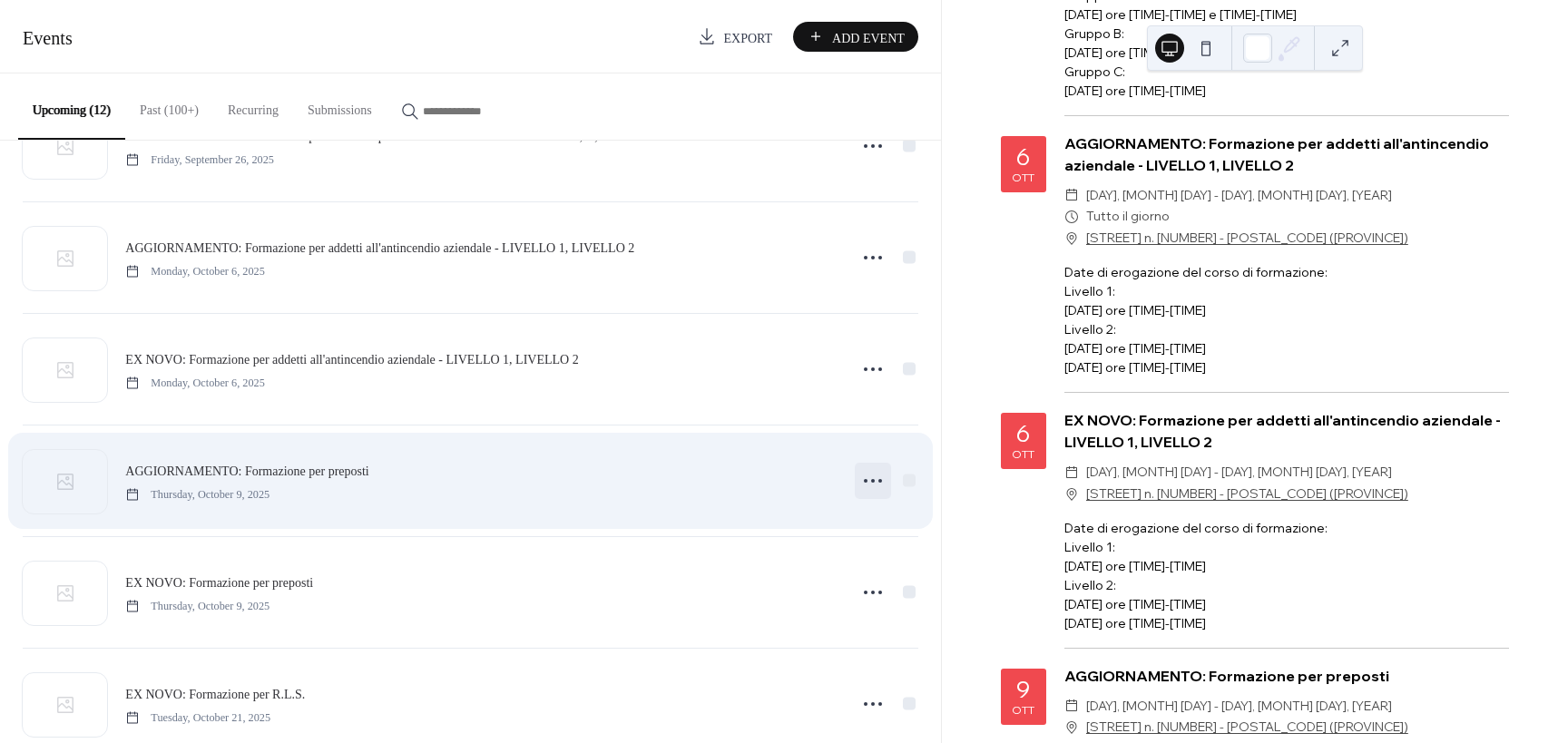 click 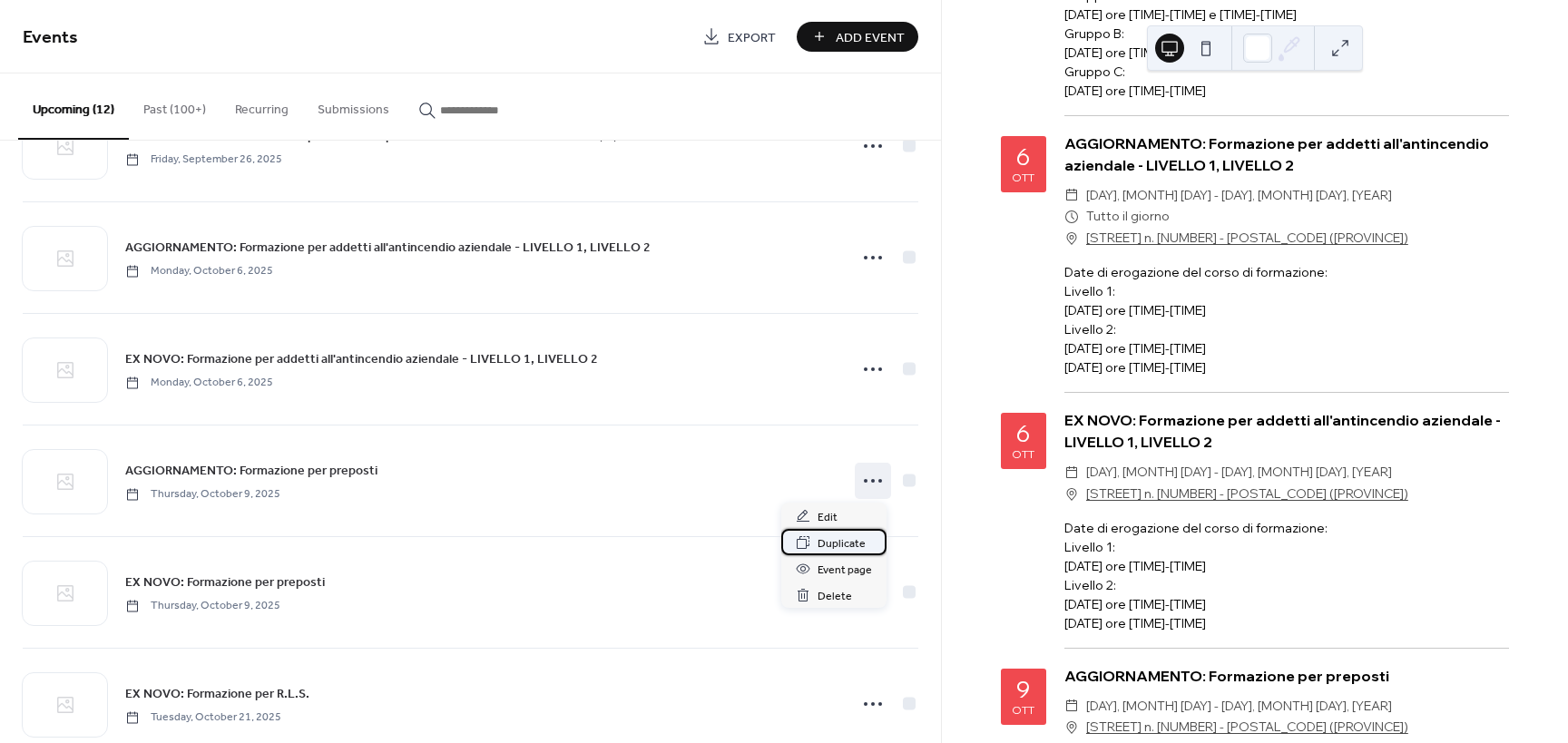 click on "Duplicate" at bounding box center (841, 543) 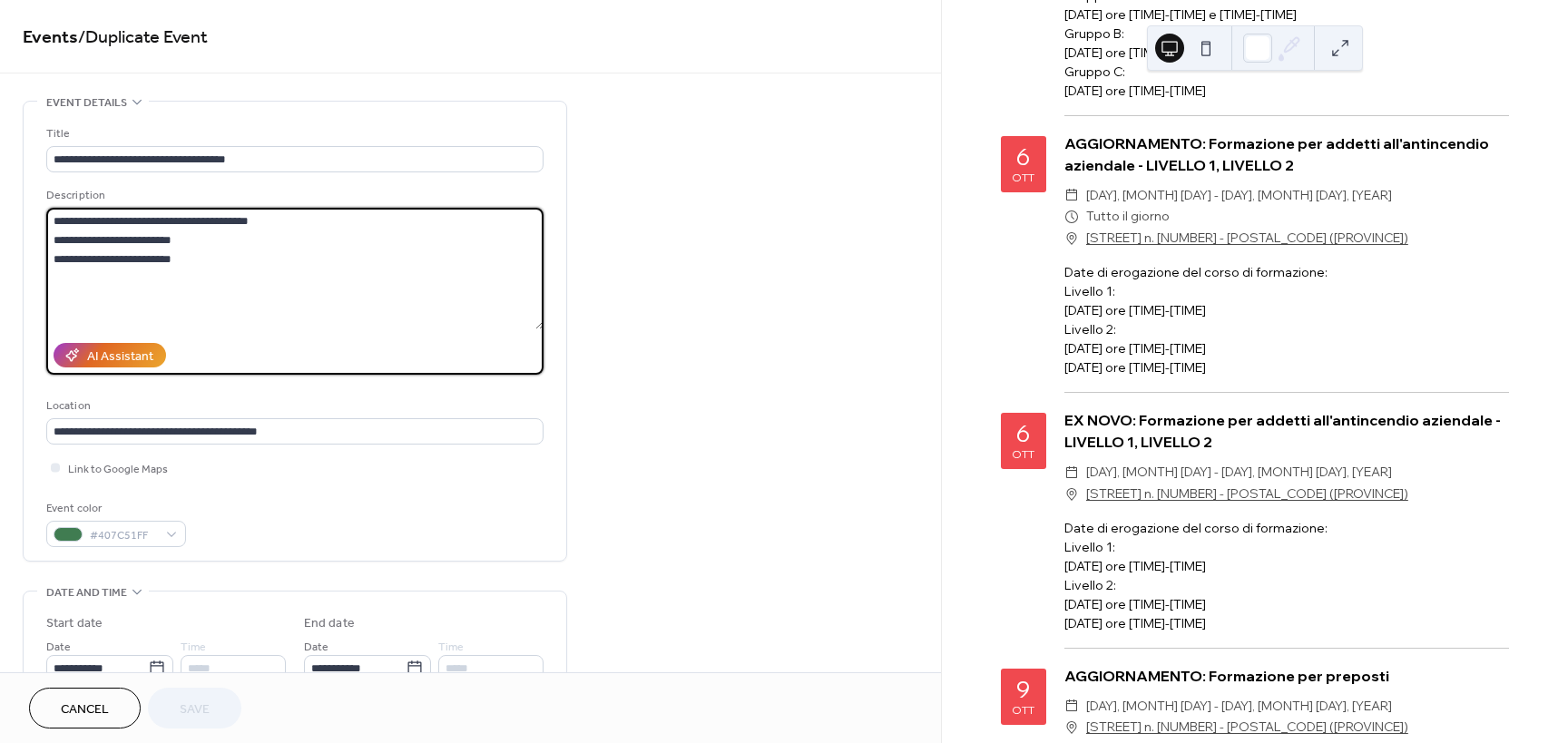 drag, startPoint x: 50, startPoint y: 233, endPoint x: 84, endPoint y: 233, distance: 34 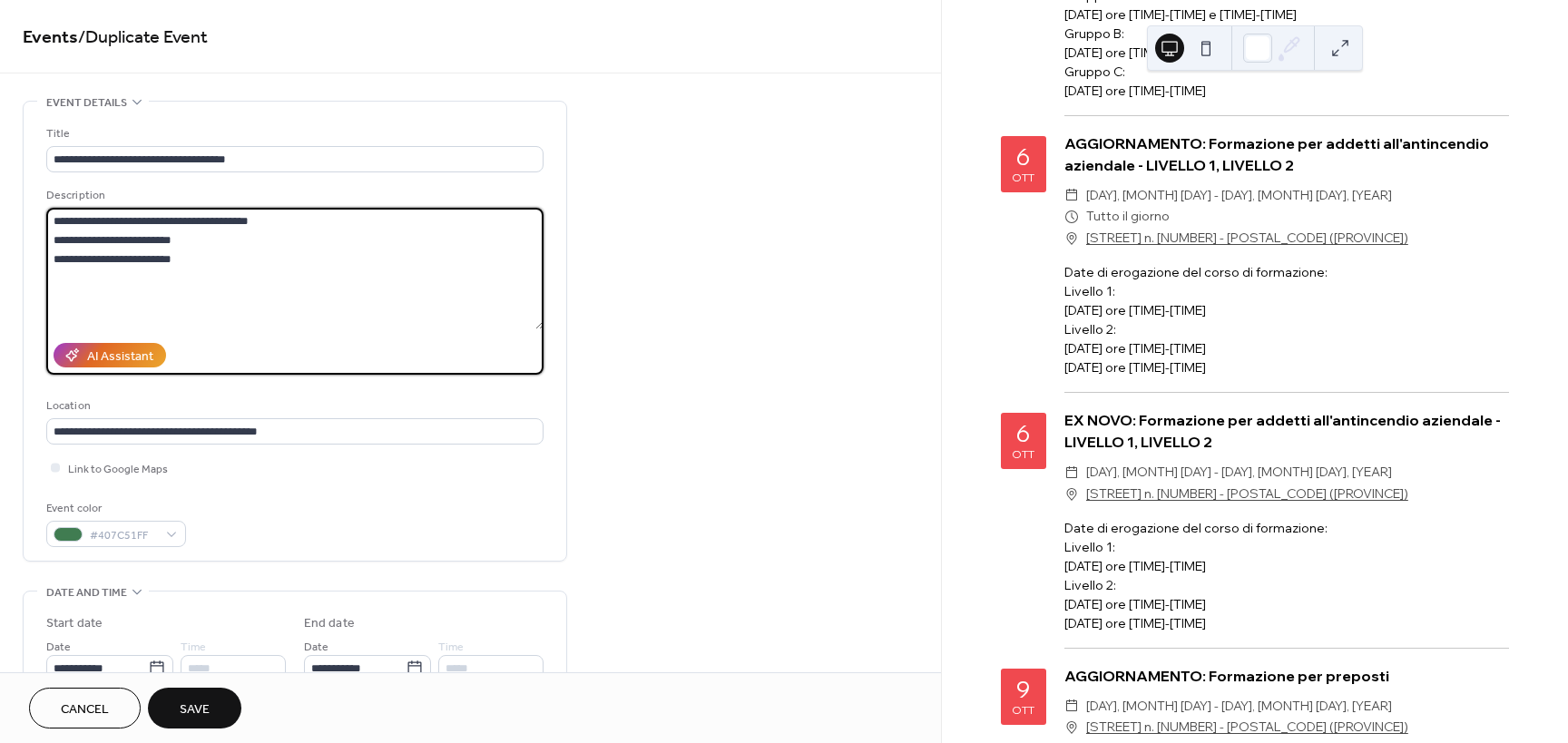 drag, startPoint x: 210, startPoint y: 258, endPoint x: 15, endPoint y: 258, distance: 195 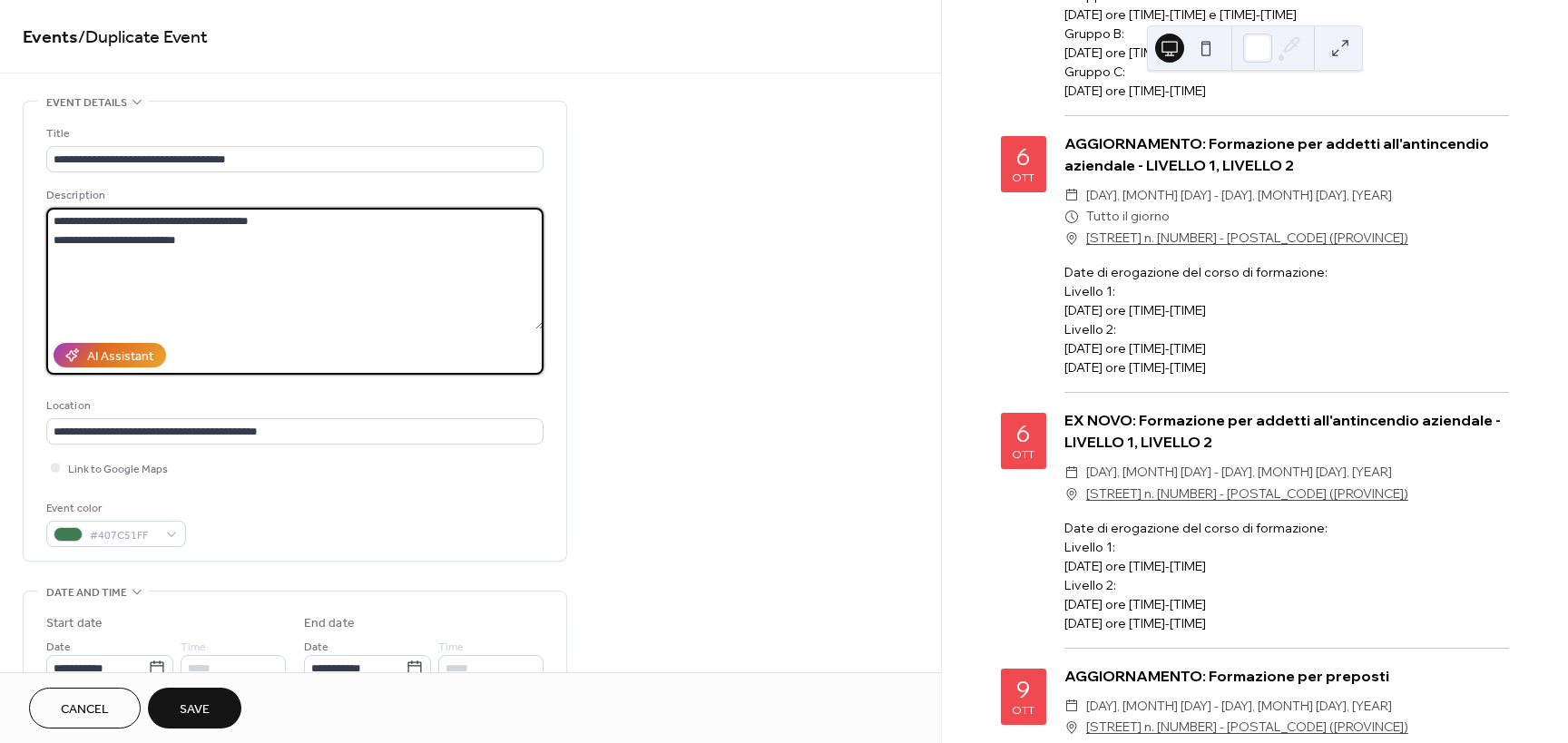 drag, startPoint x: 211, startPoint y: 244, endPoint x: 230, endPoint y: 244, distance: 19 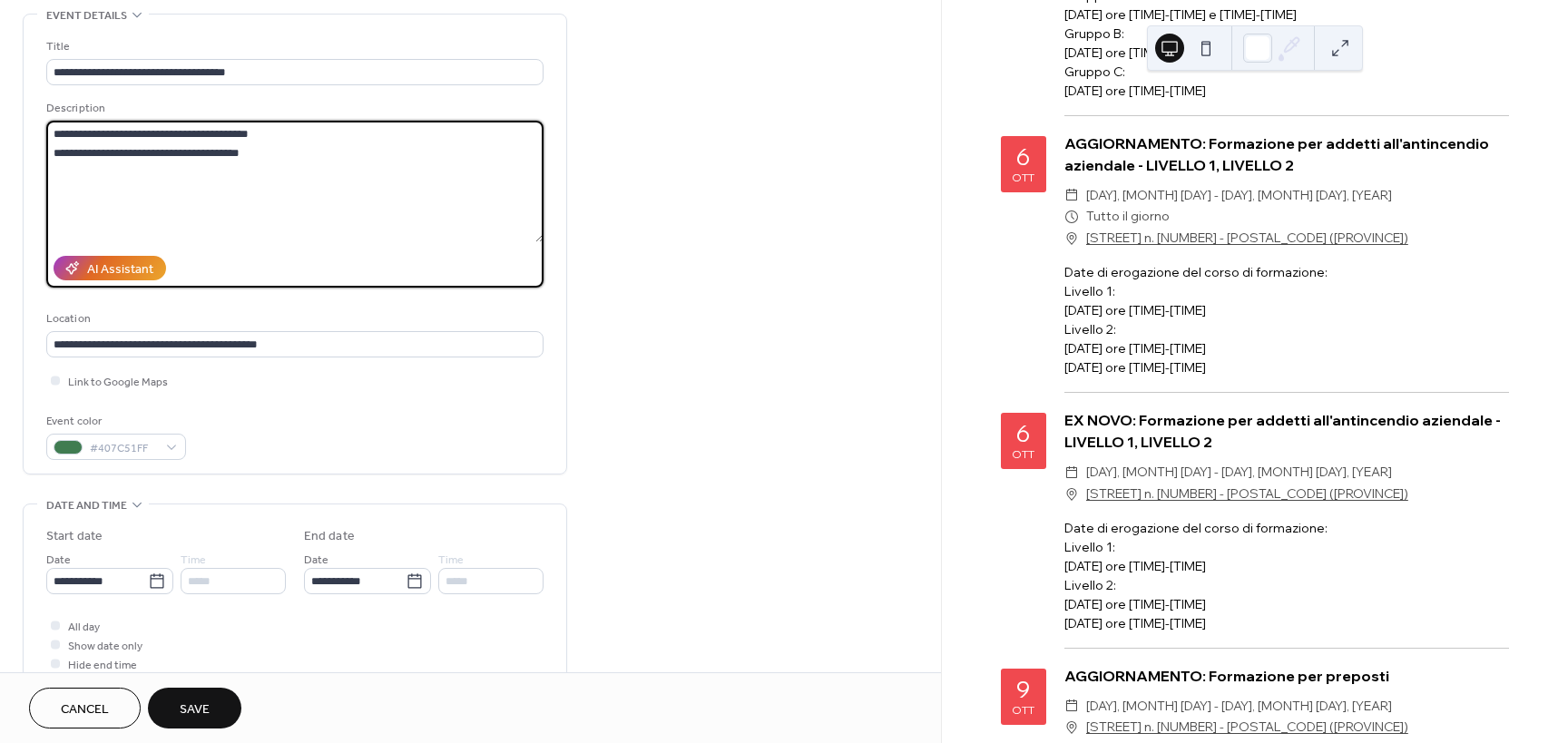 scroll, scrollTop: 91, scrollLeft: 0, axis: vertical 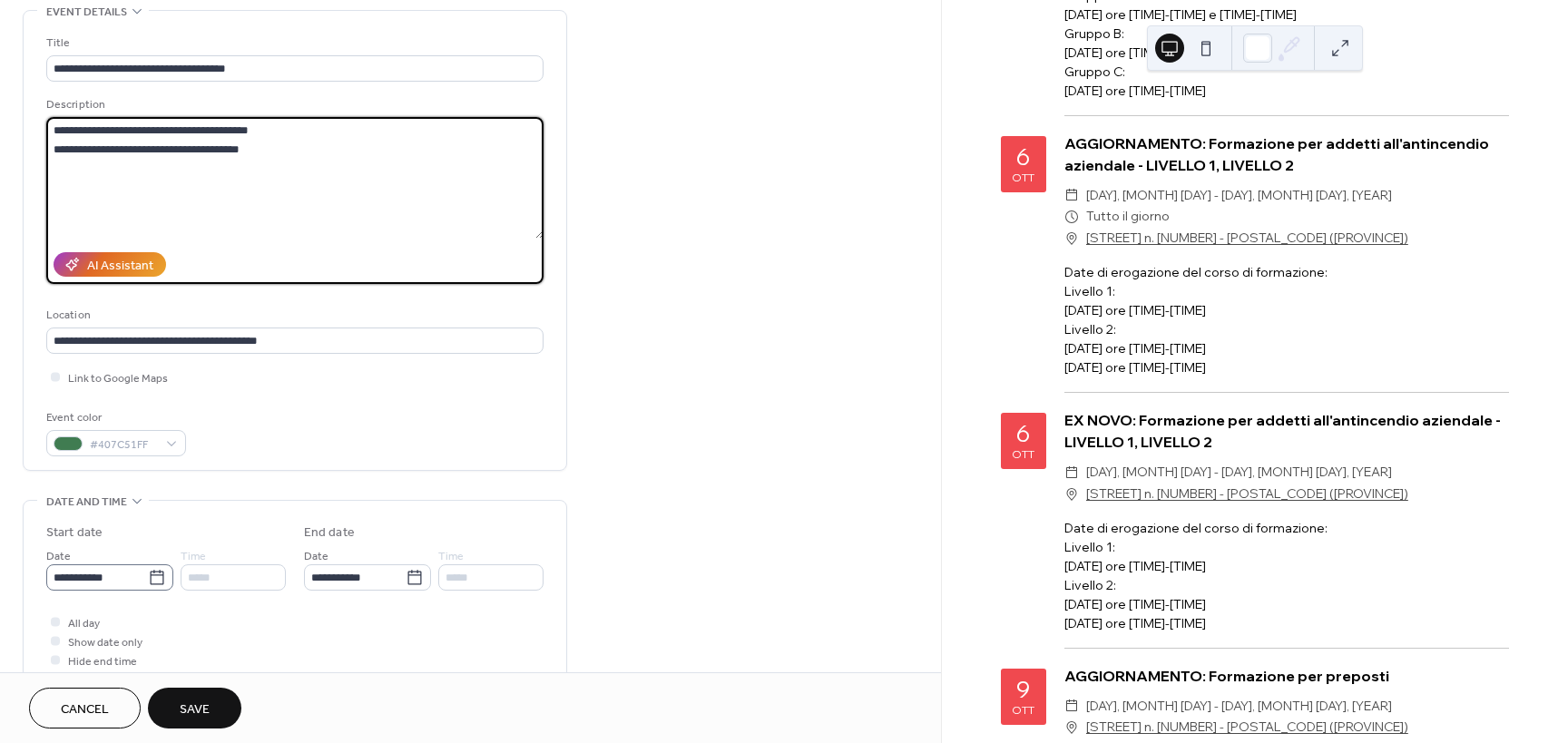 type on "**********" 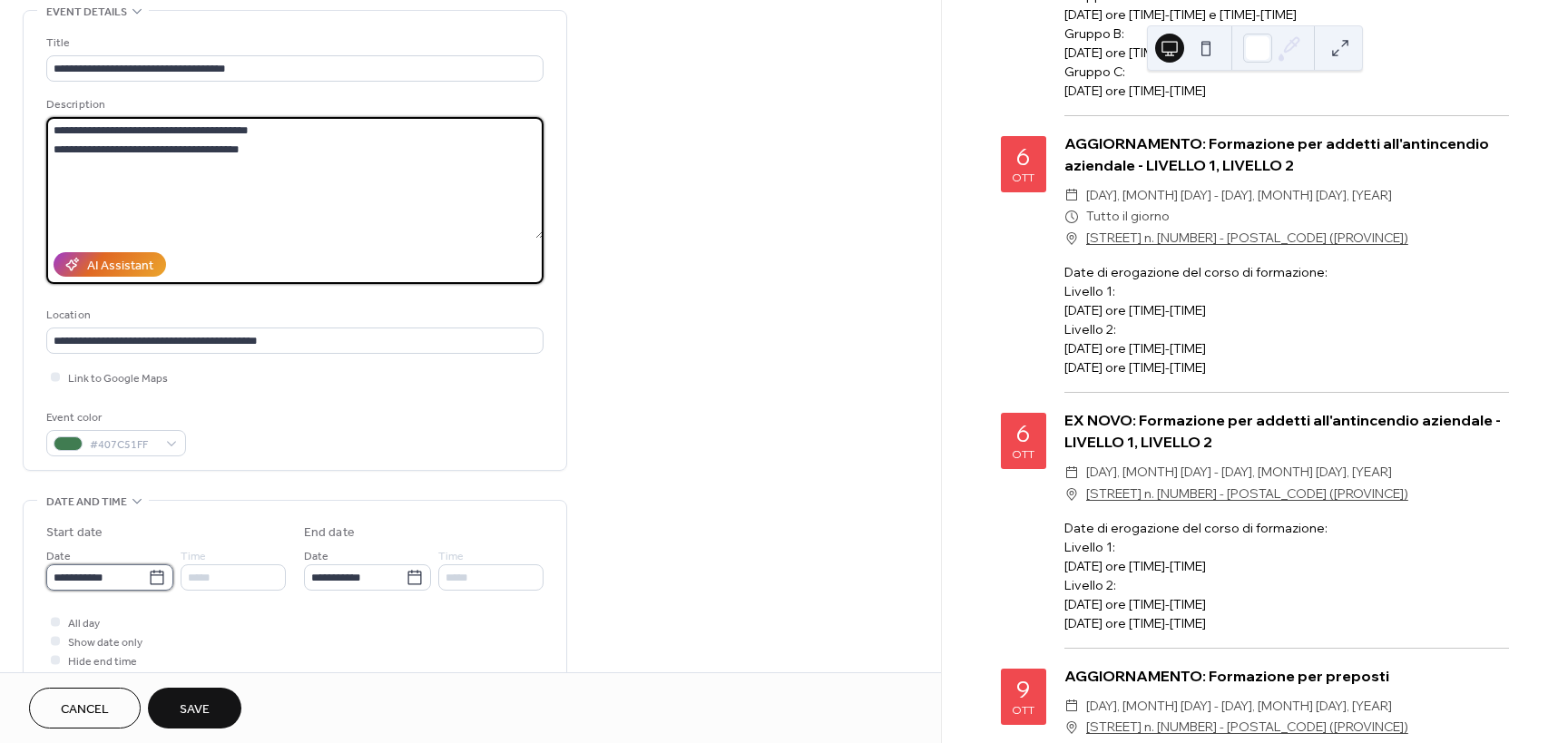 click on "**********" at bounding box center [97, 577] 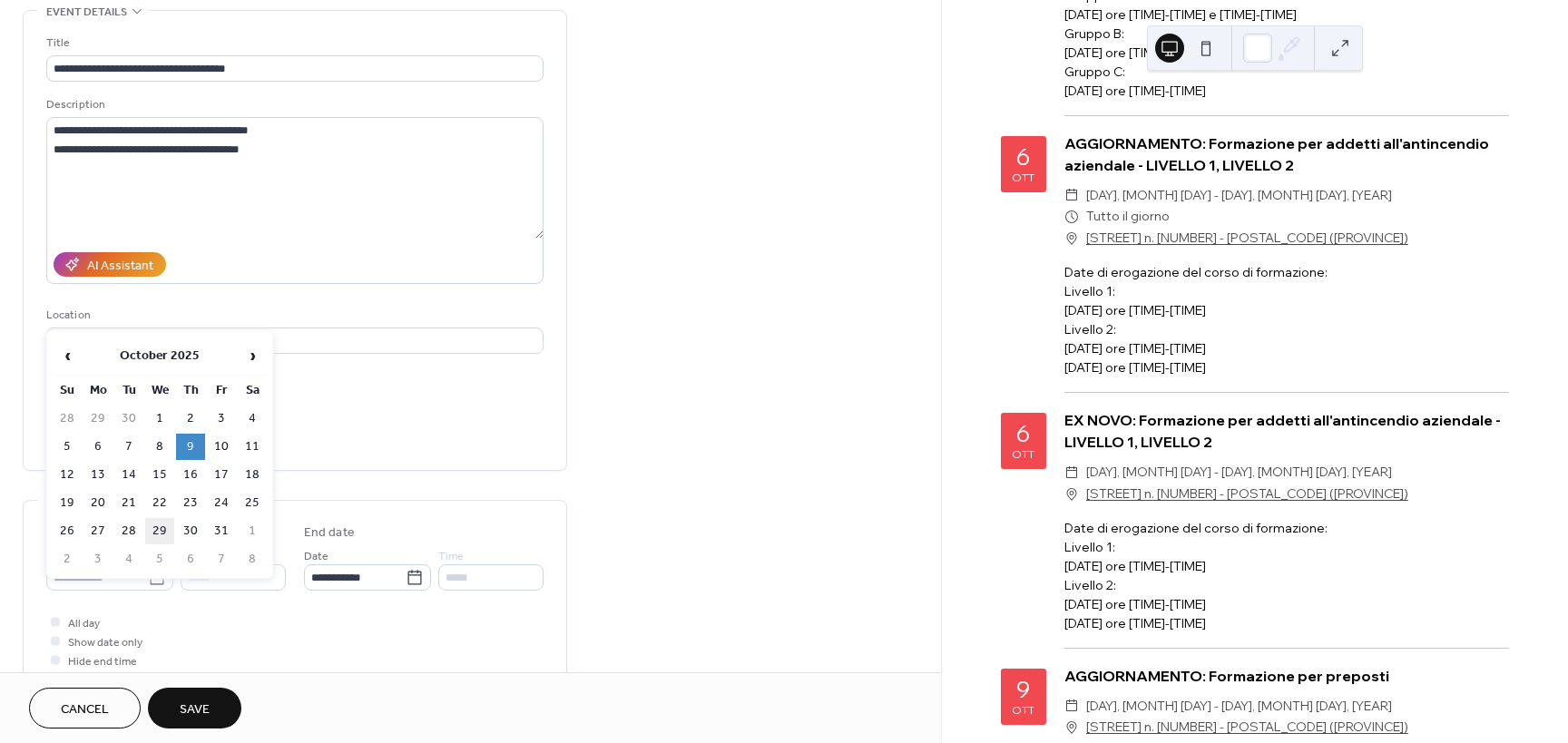 click on "29" at bounding box center (160, 531) 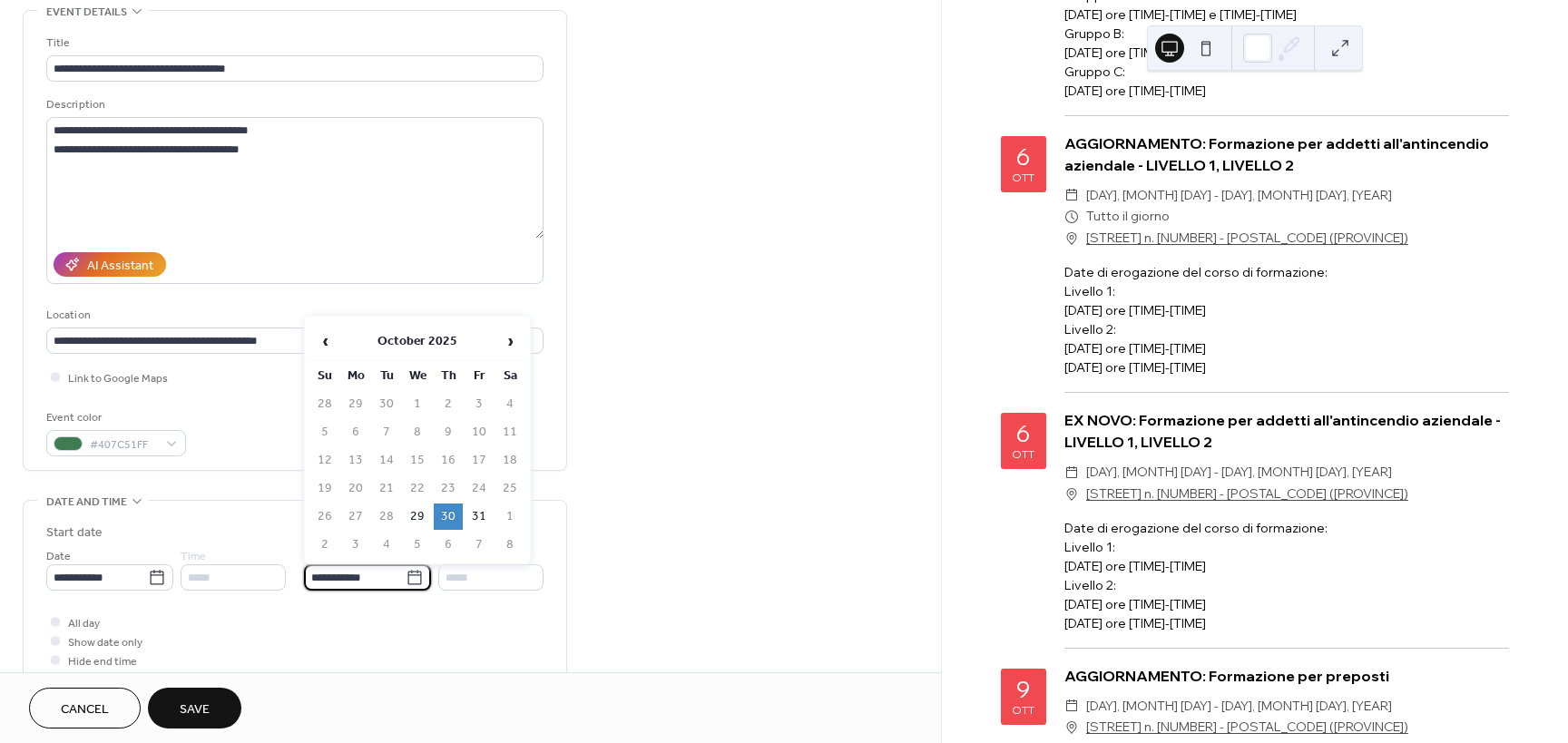 click on "**********" at bounding box center [355, 577] 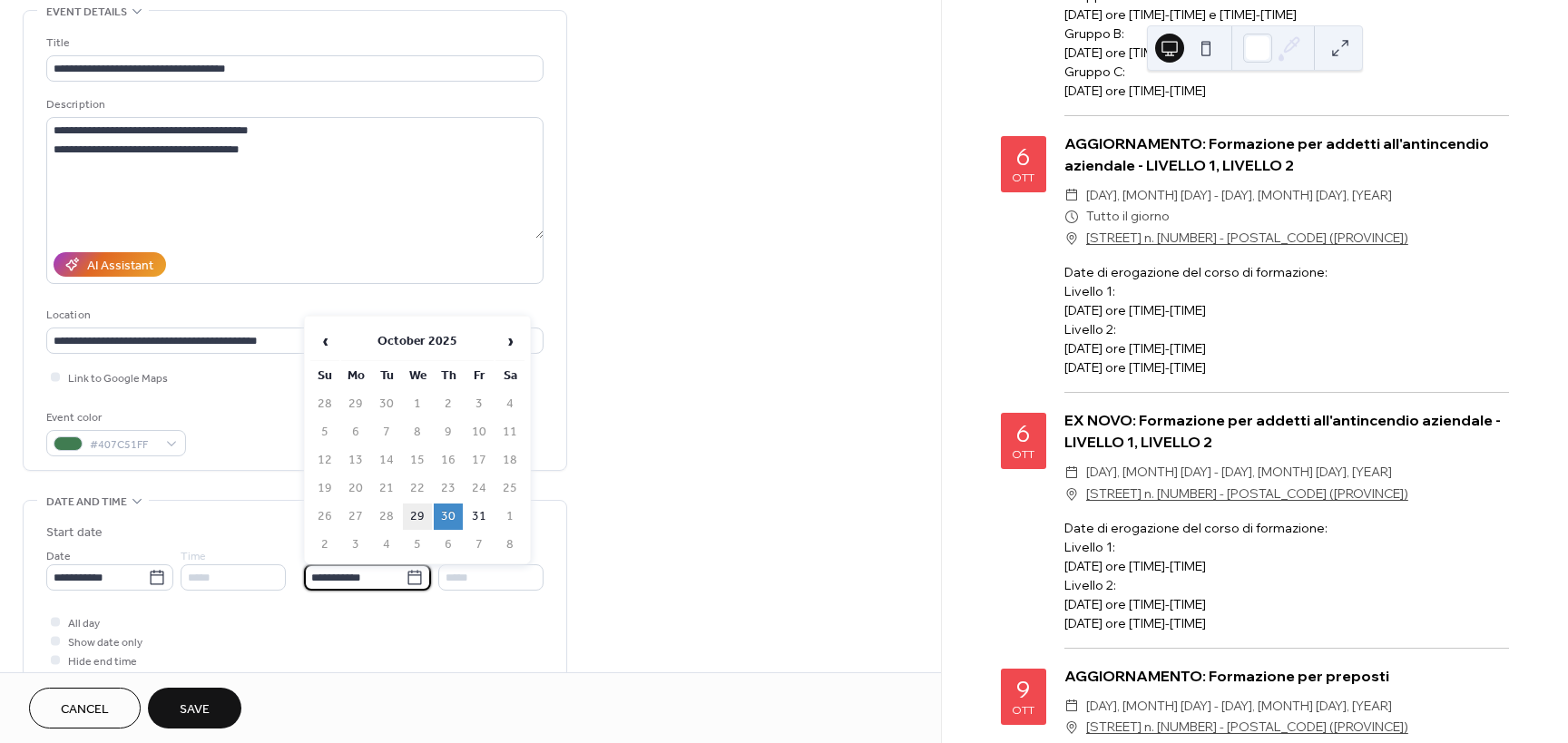 click on "29" at bounding box center [417, 516] 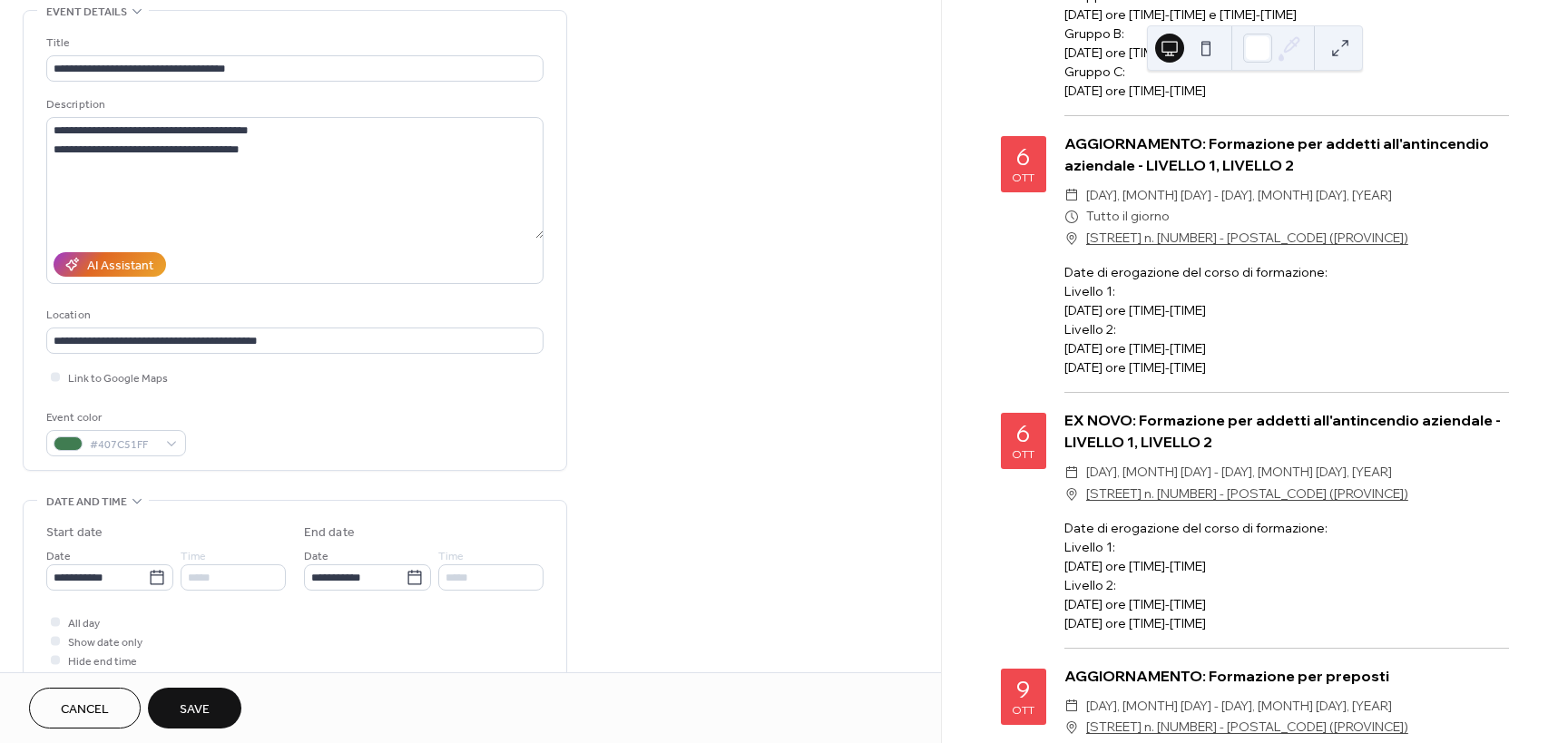 click on "Save" at bounding box center [194, 708] 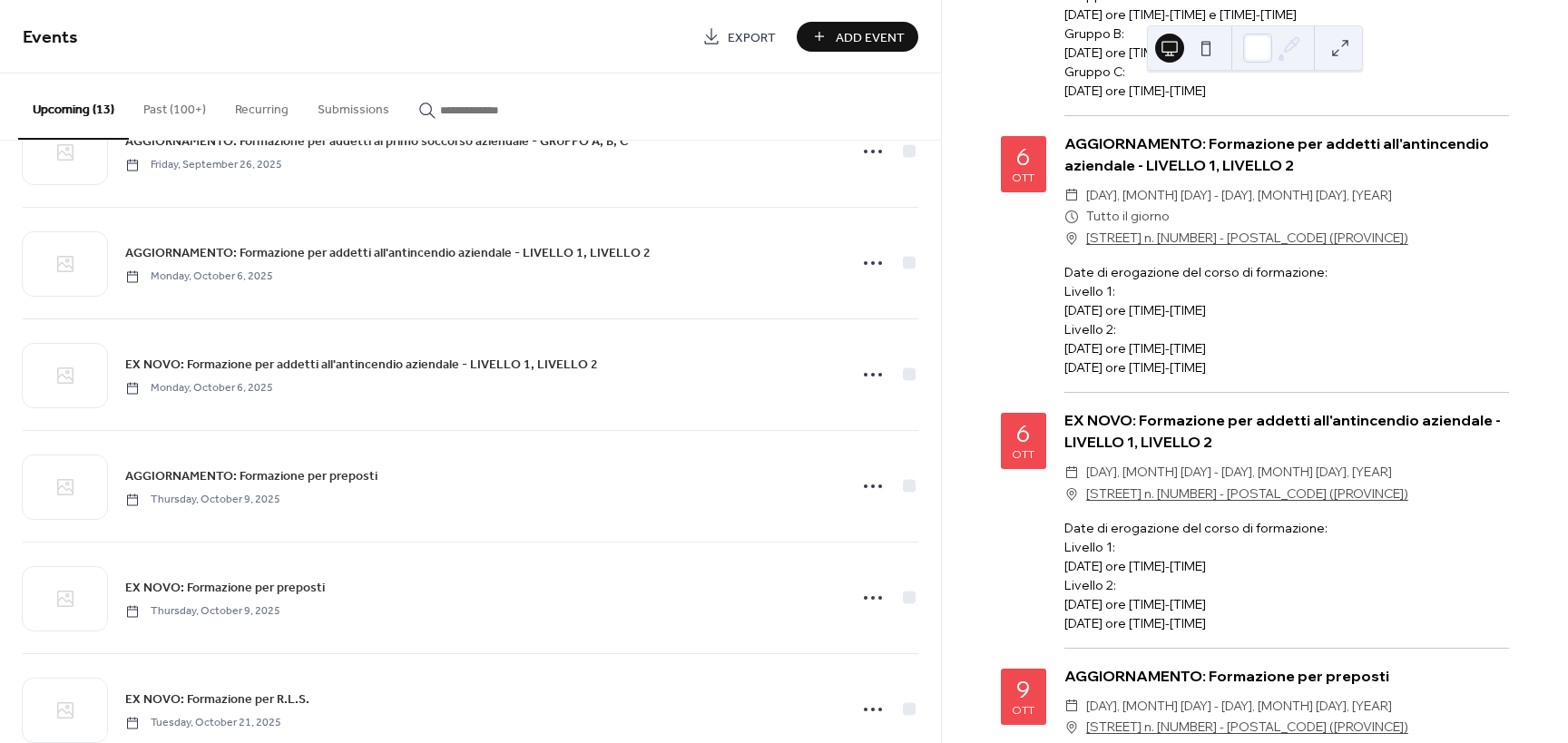 scroll, scrollTop: 902, scrollLeft: 0, axis: vertical 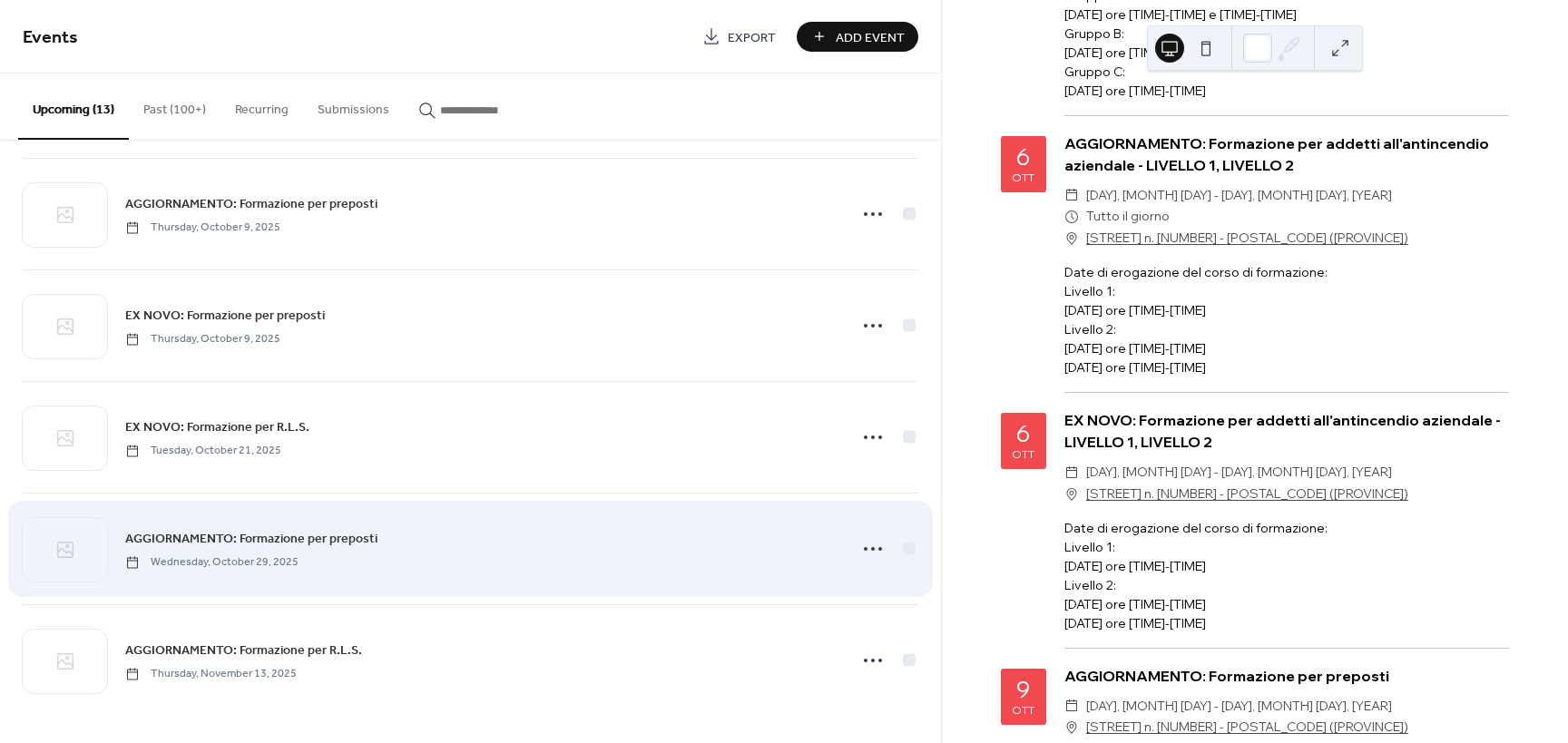 click on "AGGIORNAMENTO: Formazione per preposti" at bounding box center [251, 539] 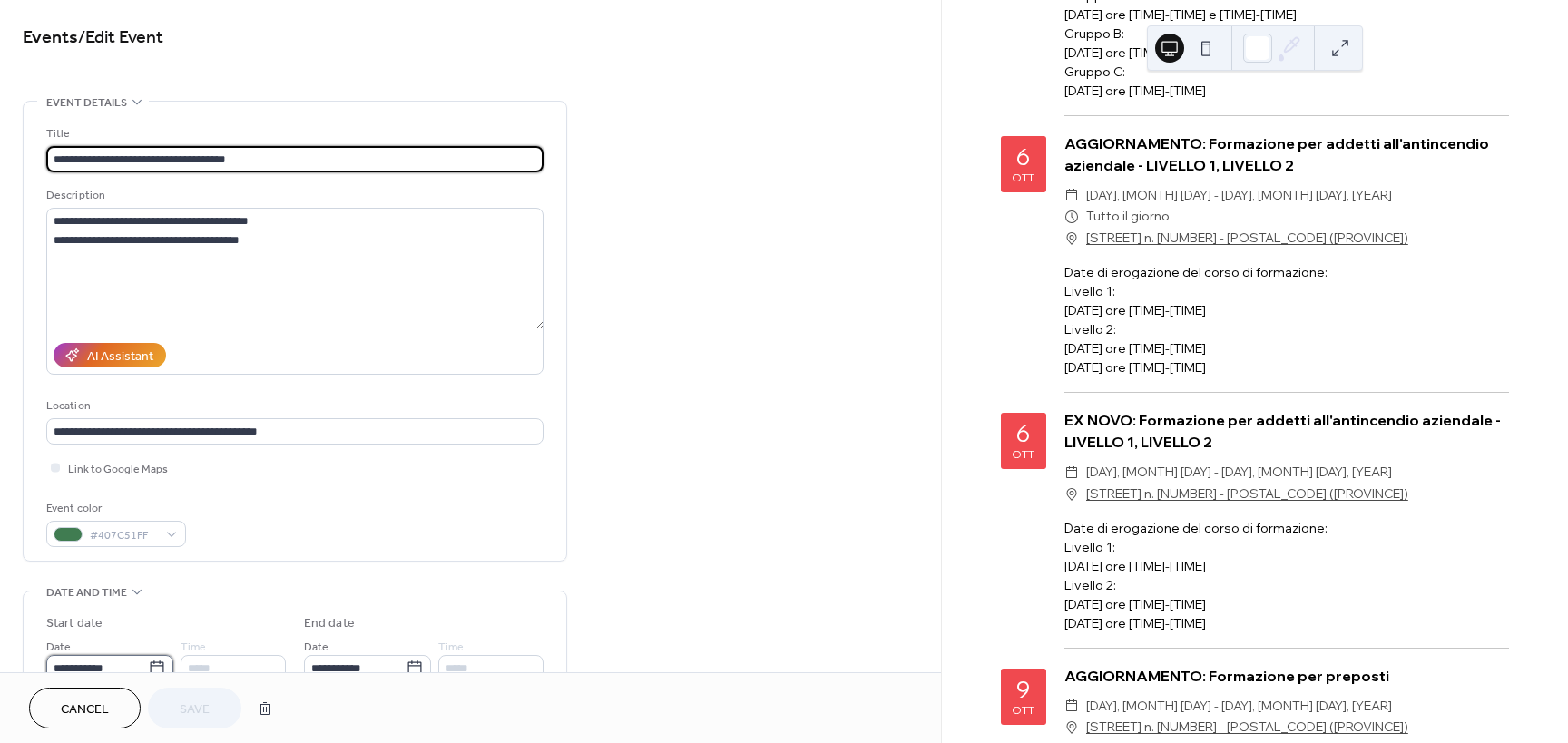 click on "**********" at bounding box center (97, 668) 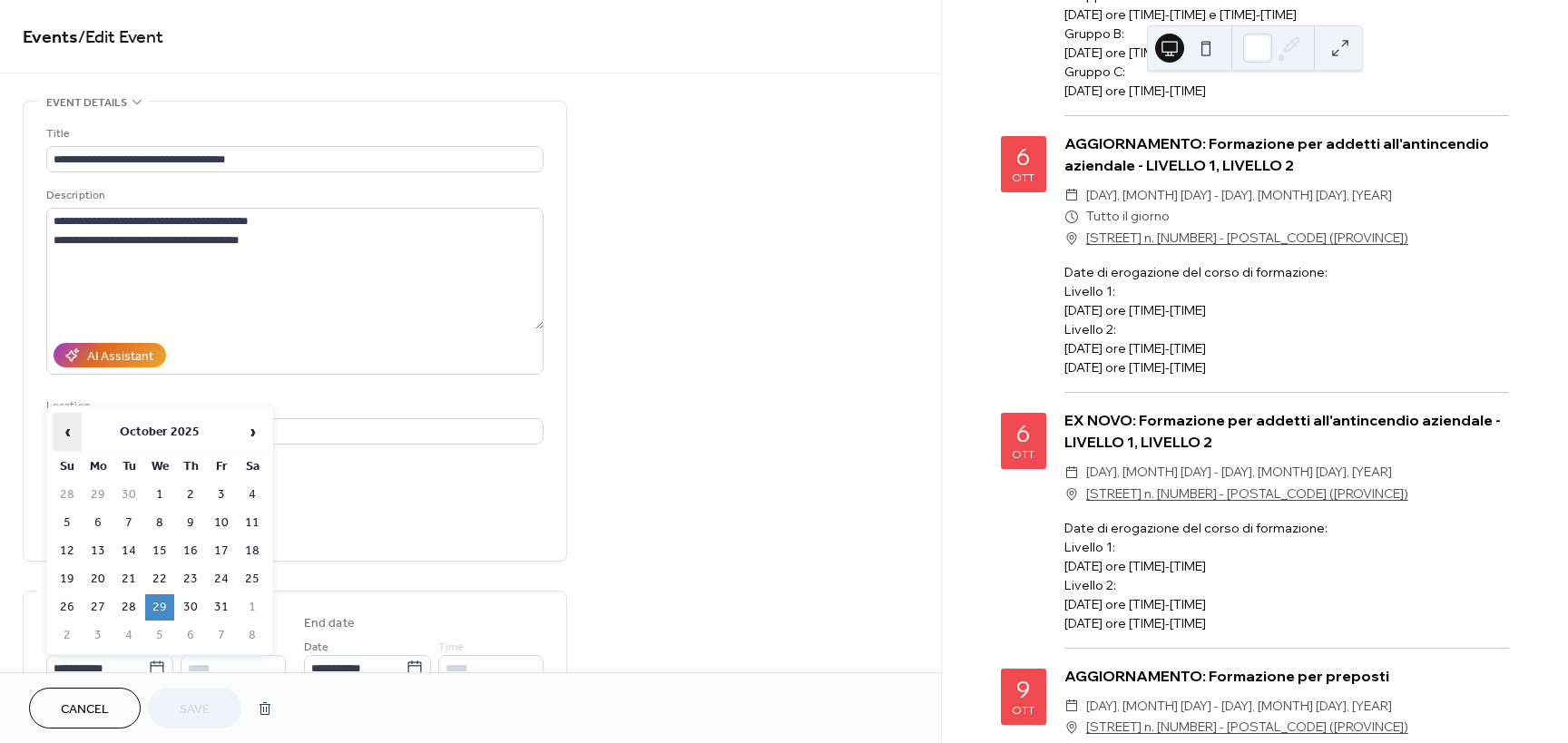 click on "‹" at bounding box center (67, 432) 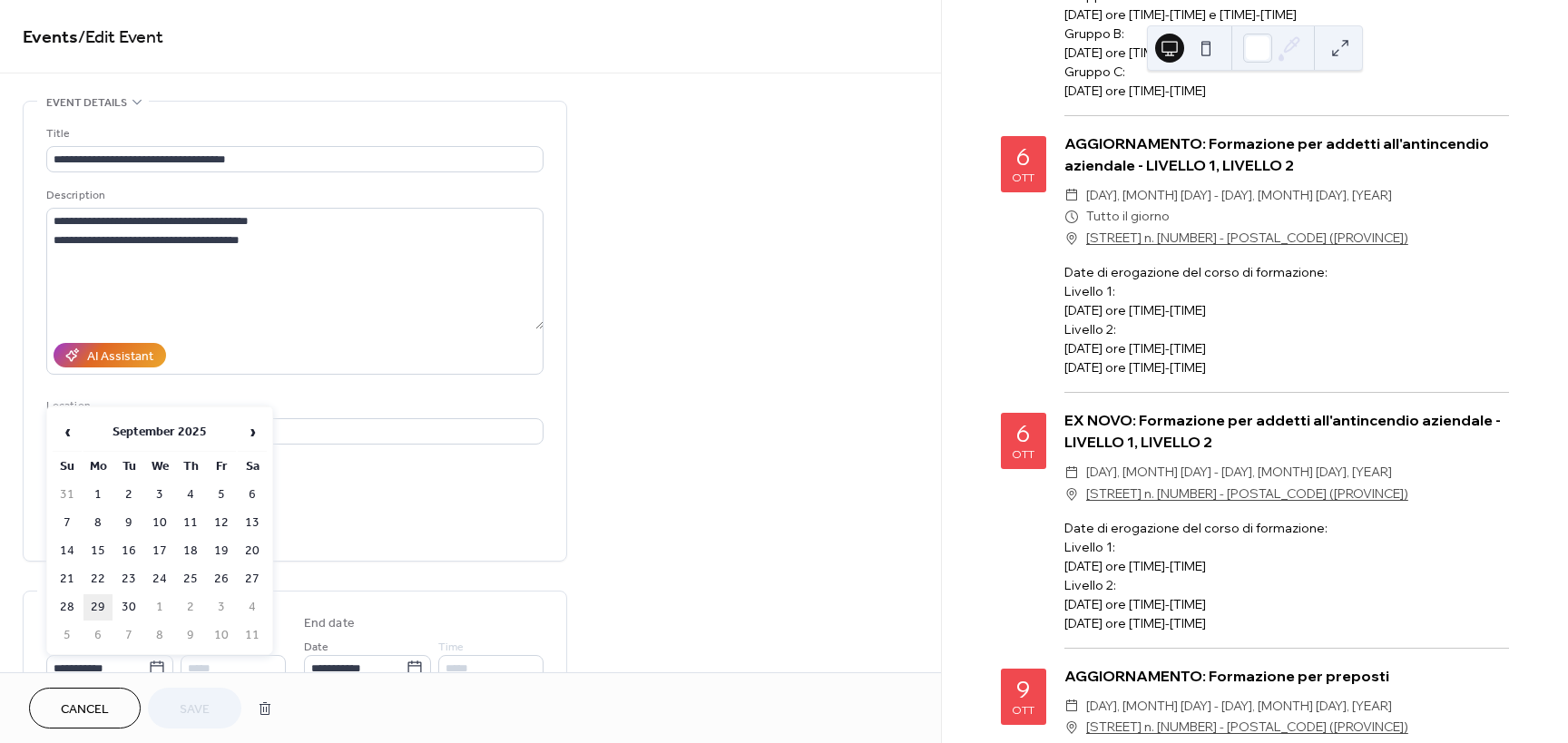 click on "29" at bounding box center [98, 607] 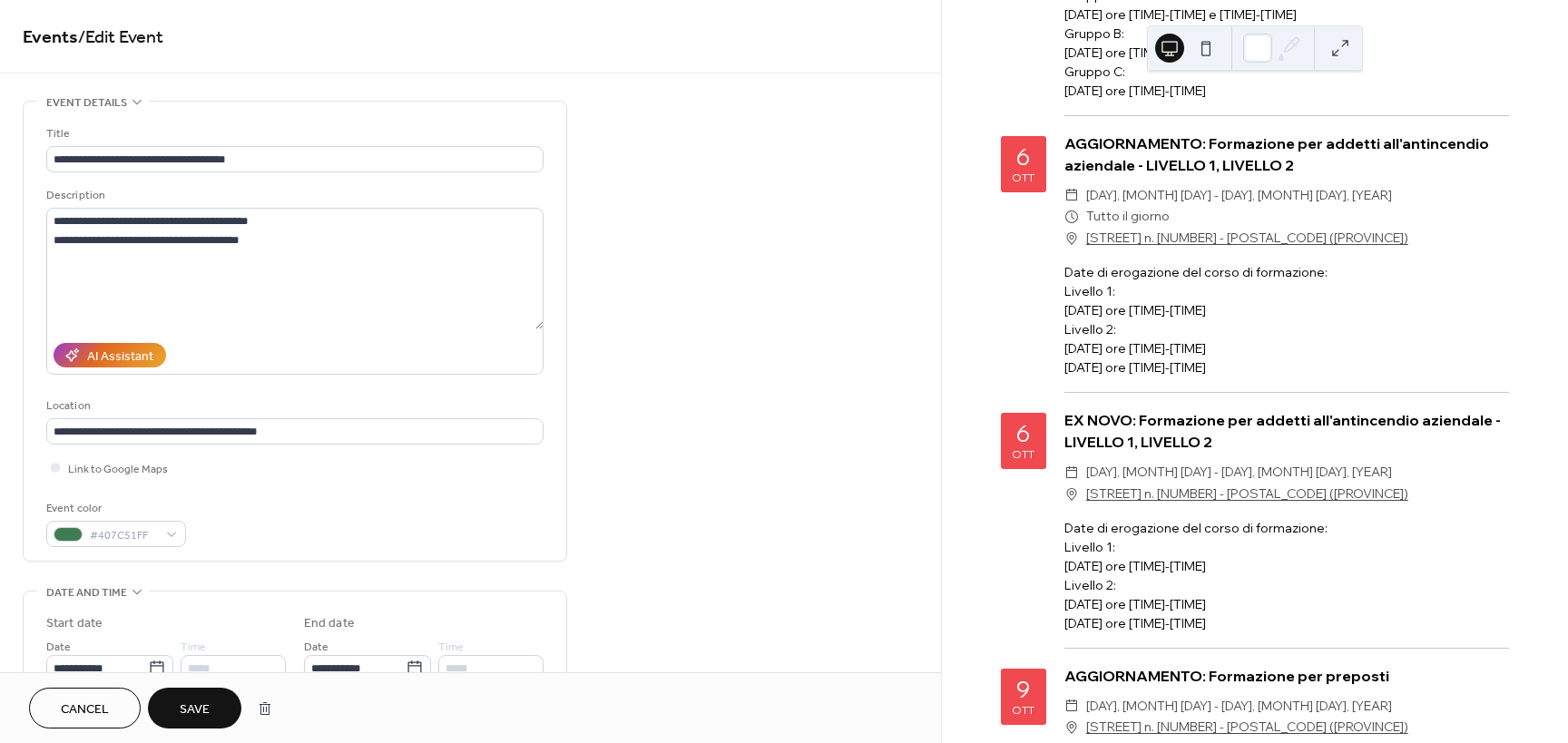 click on "Save" at bounding box center (194, 709) 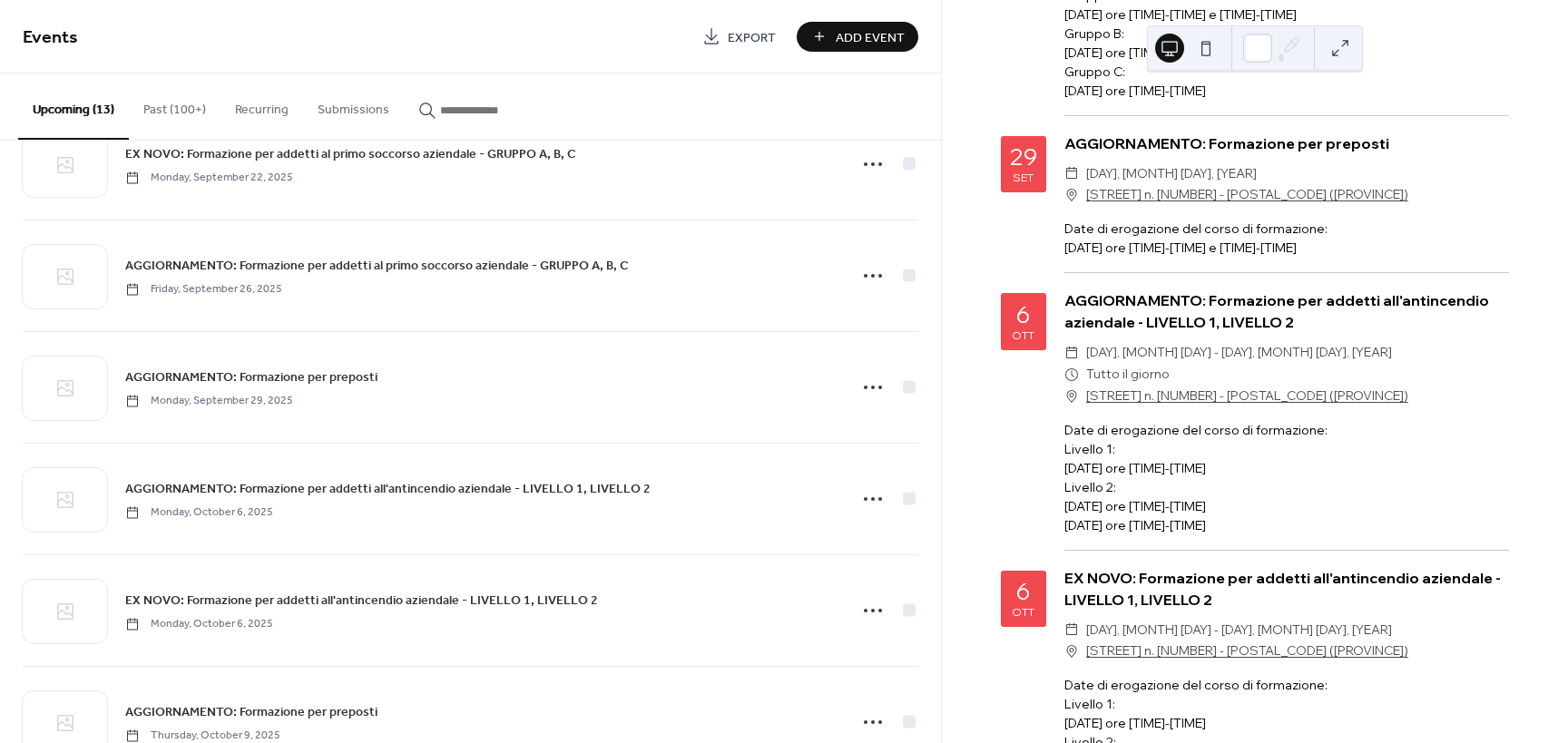 scroll, scrollTop: 544, scrollLeft: 0, axis: vertical 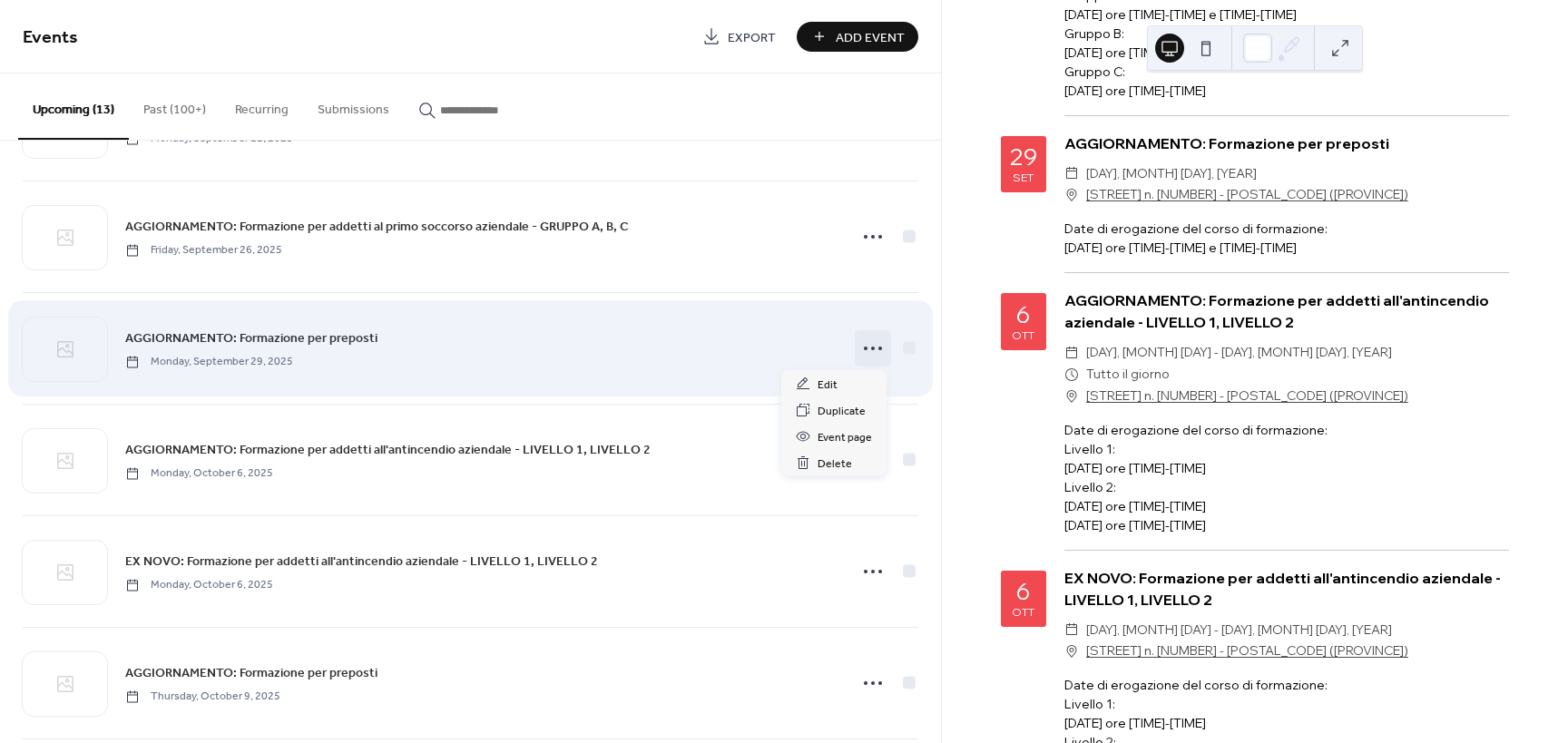 click 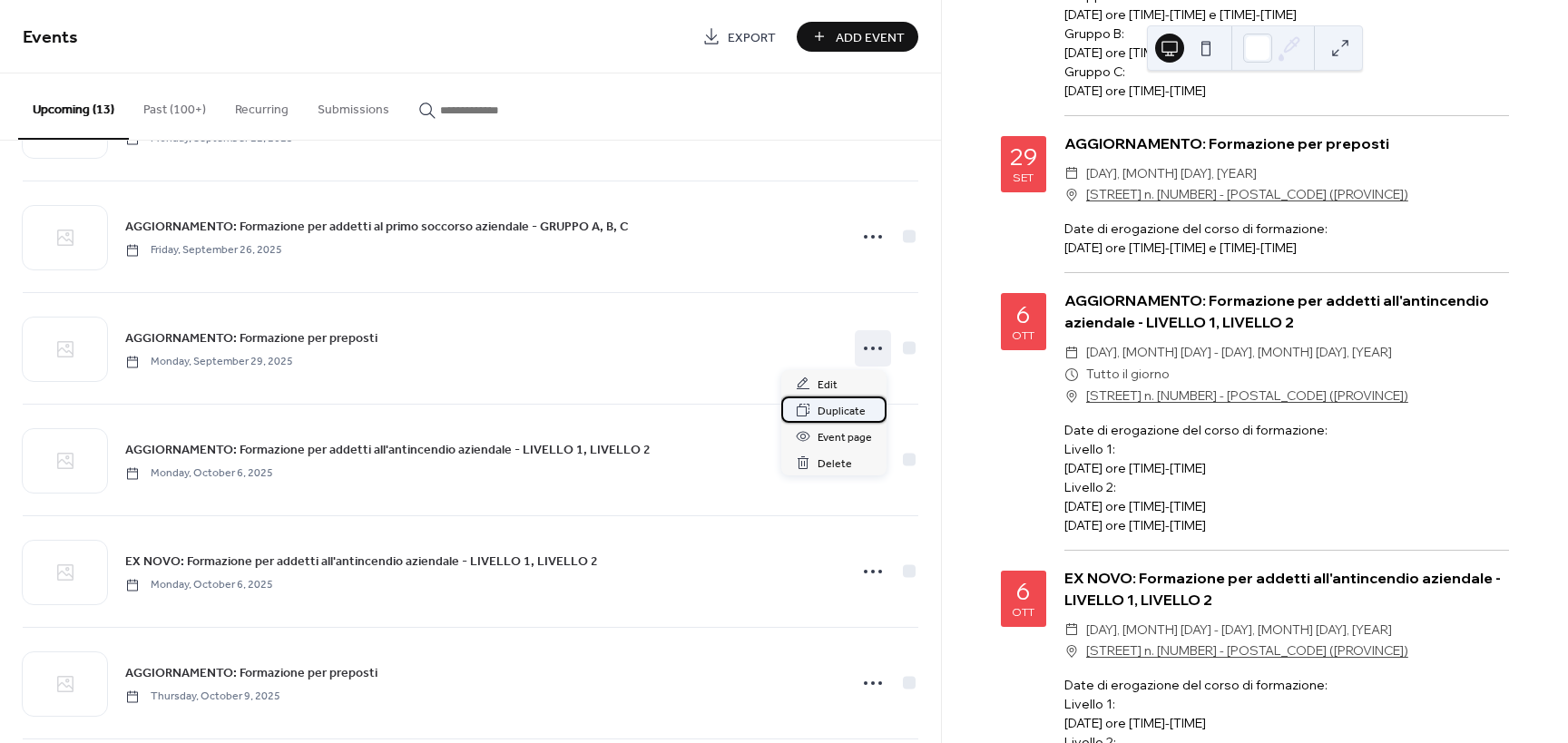 click on "Duplicate" at bounding box center (841, 411) 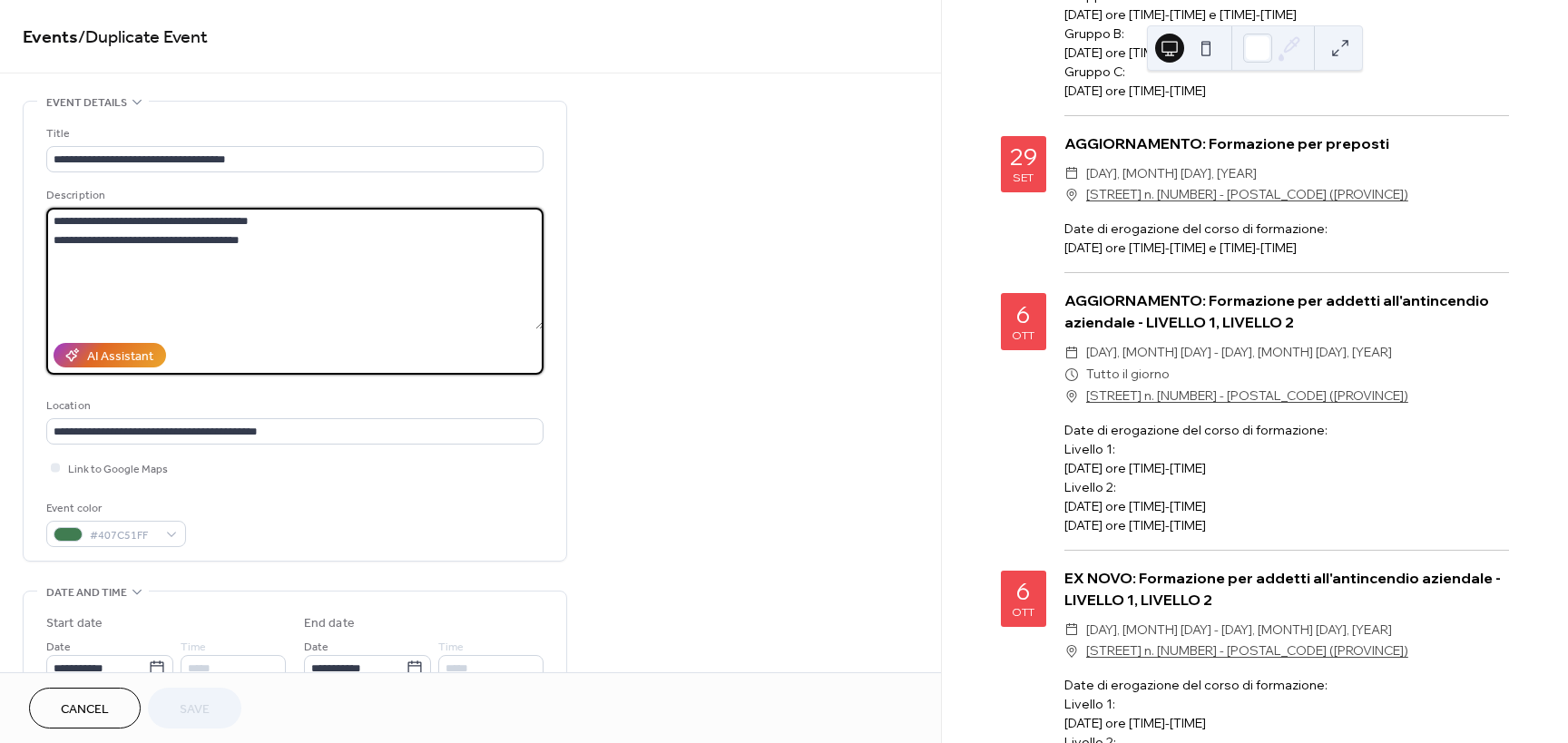drag, startPoint x: 53, startPoint y: 242, endPoint x: 78, endPoint y: 242, distance: 25 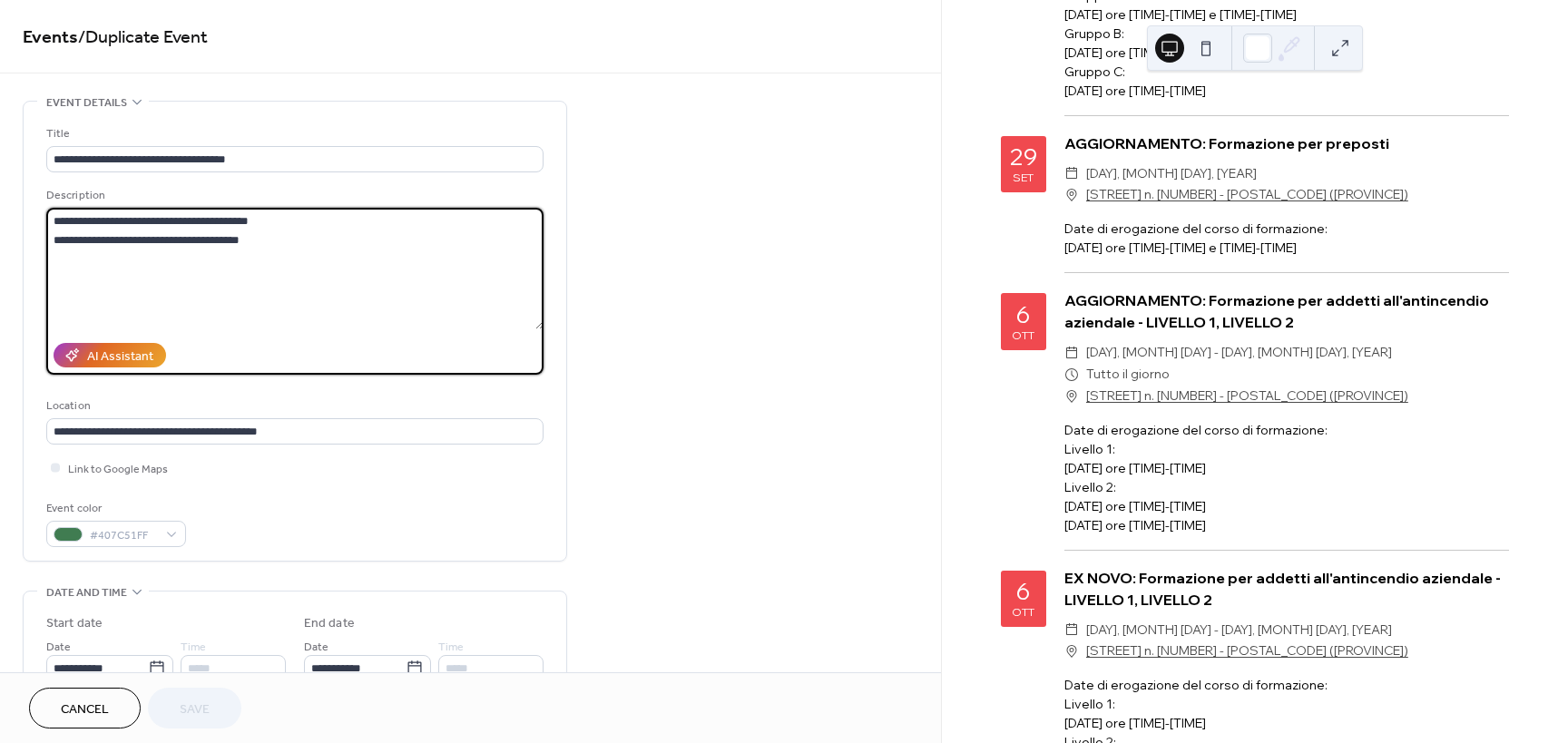 click on "**********" at bounding box center (295, 269) 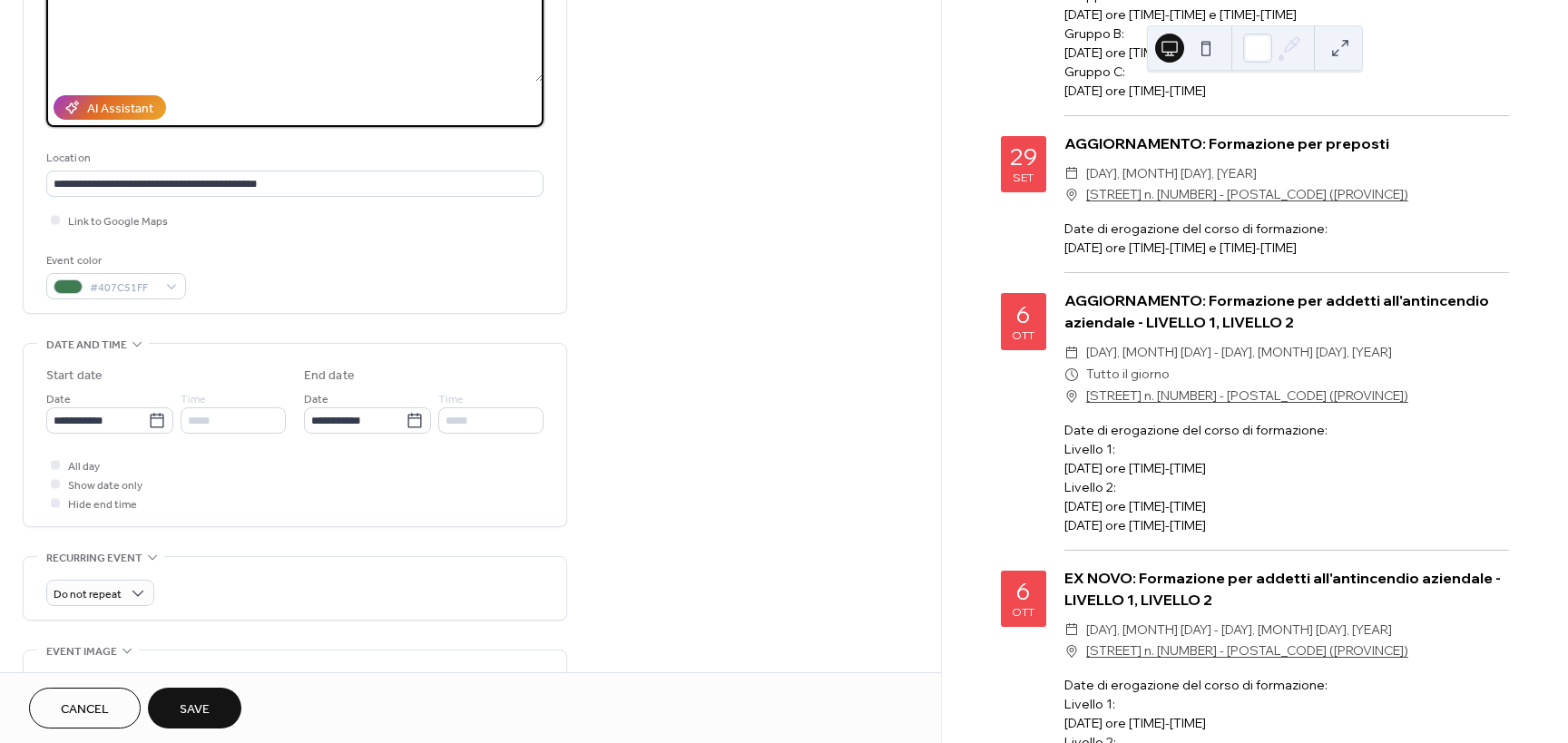 scroll, scrollTop: 272, scrollLeft: 0, axis: vertical 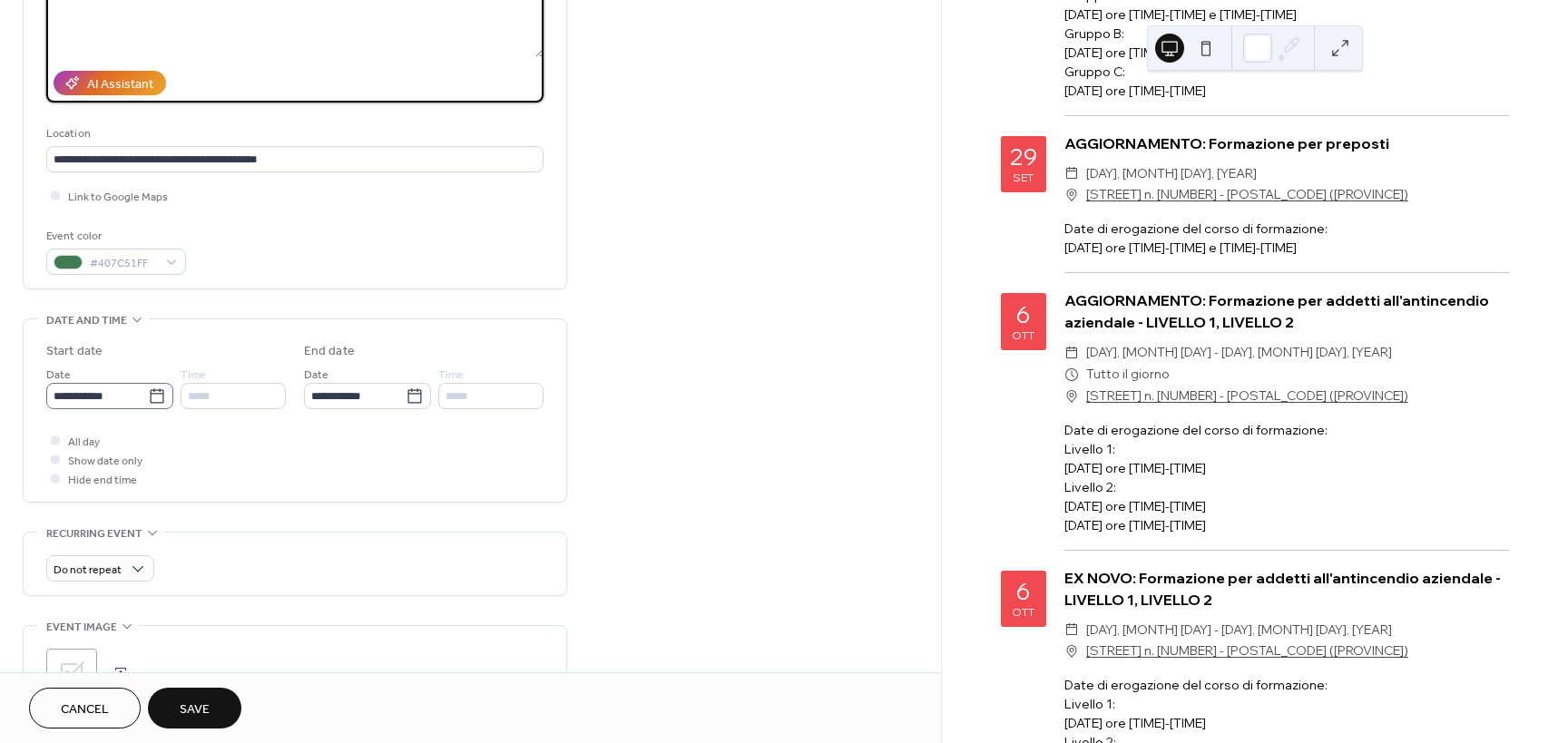 type on "**********" 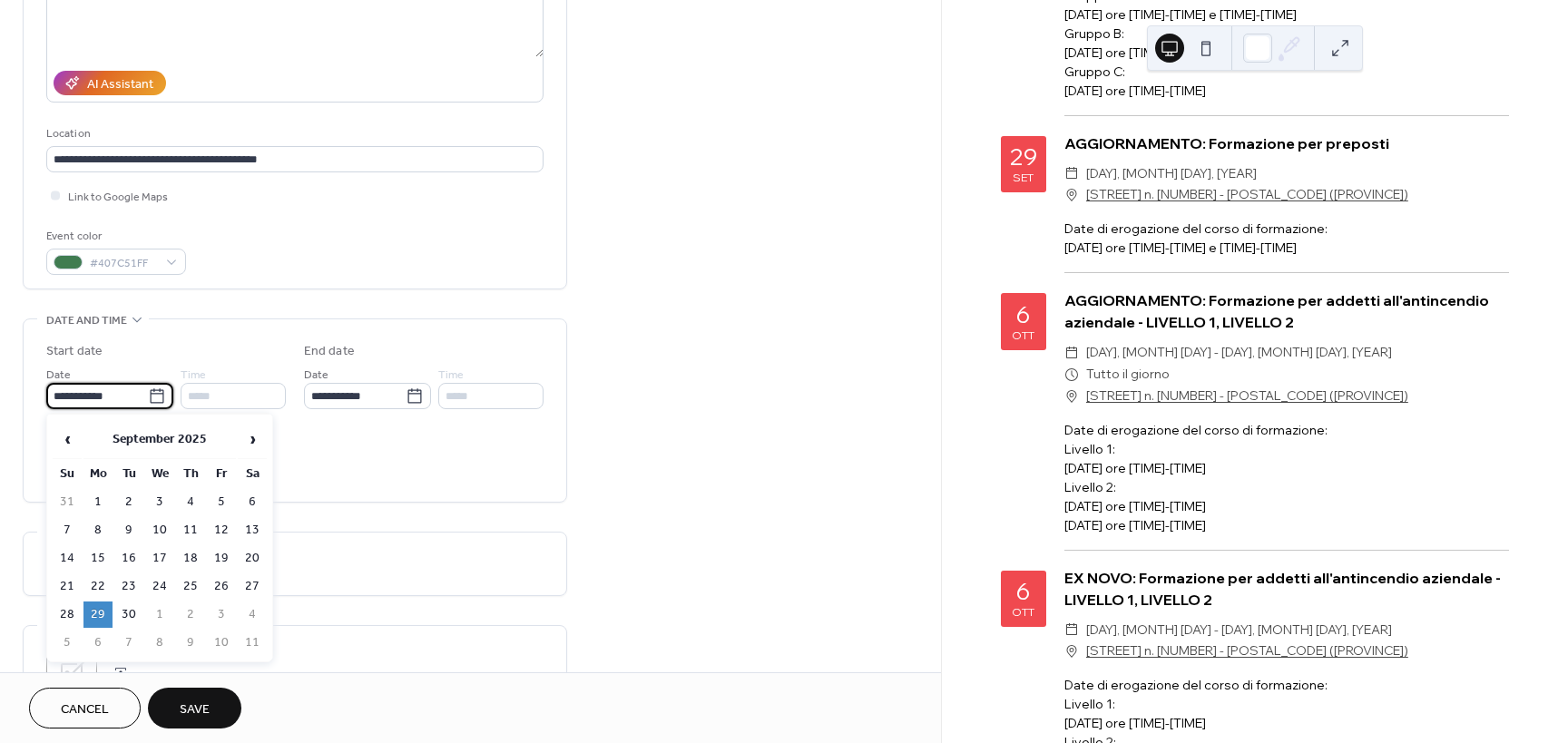click on "**********" at bounding box center (97, 396) 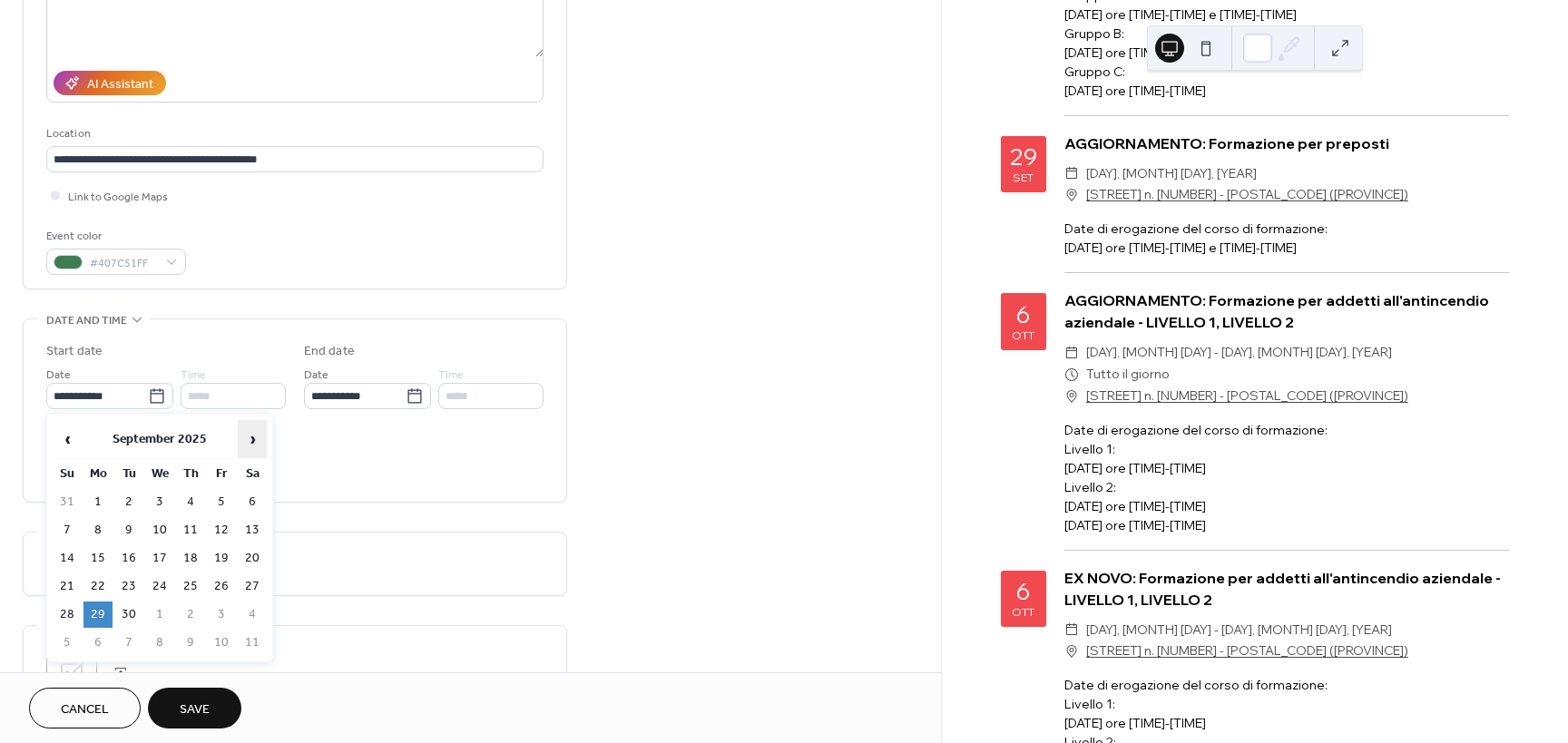 click on "›" at bounding box center (252, 439) 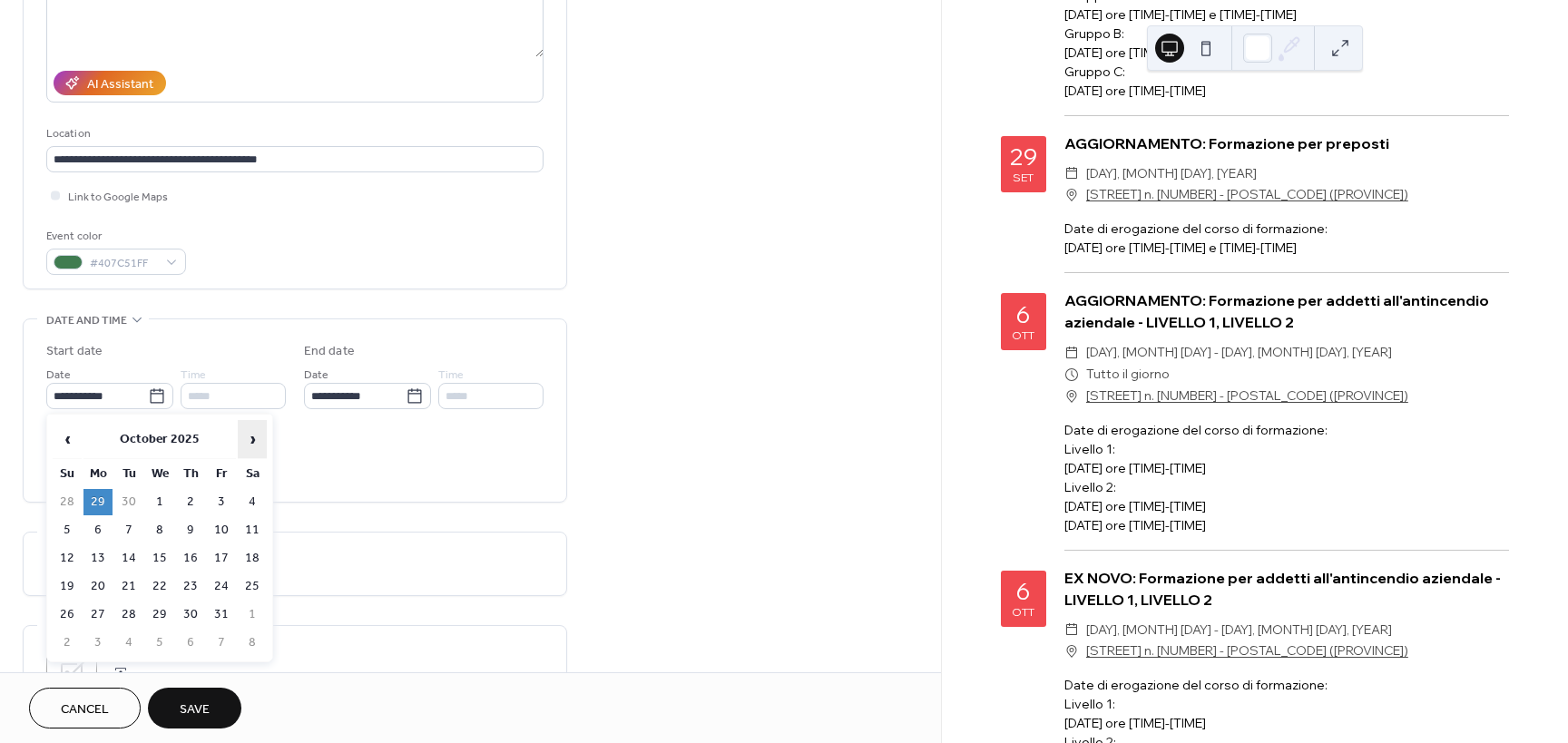 click on "›" at bounding box center (252, 439) 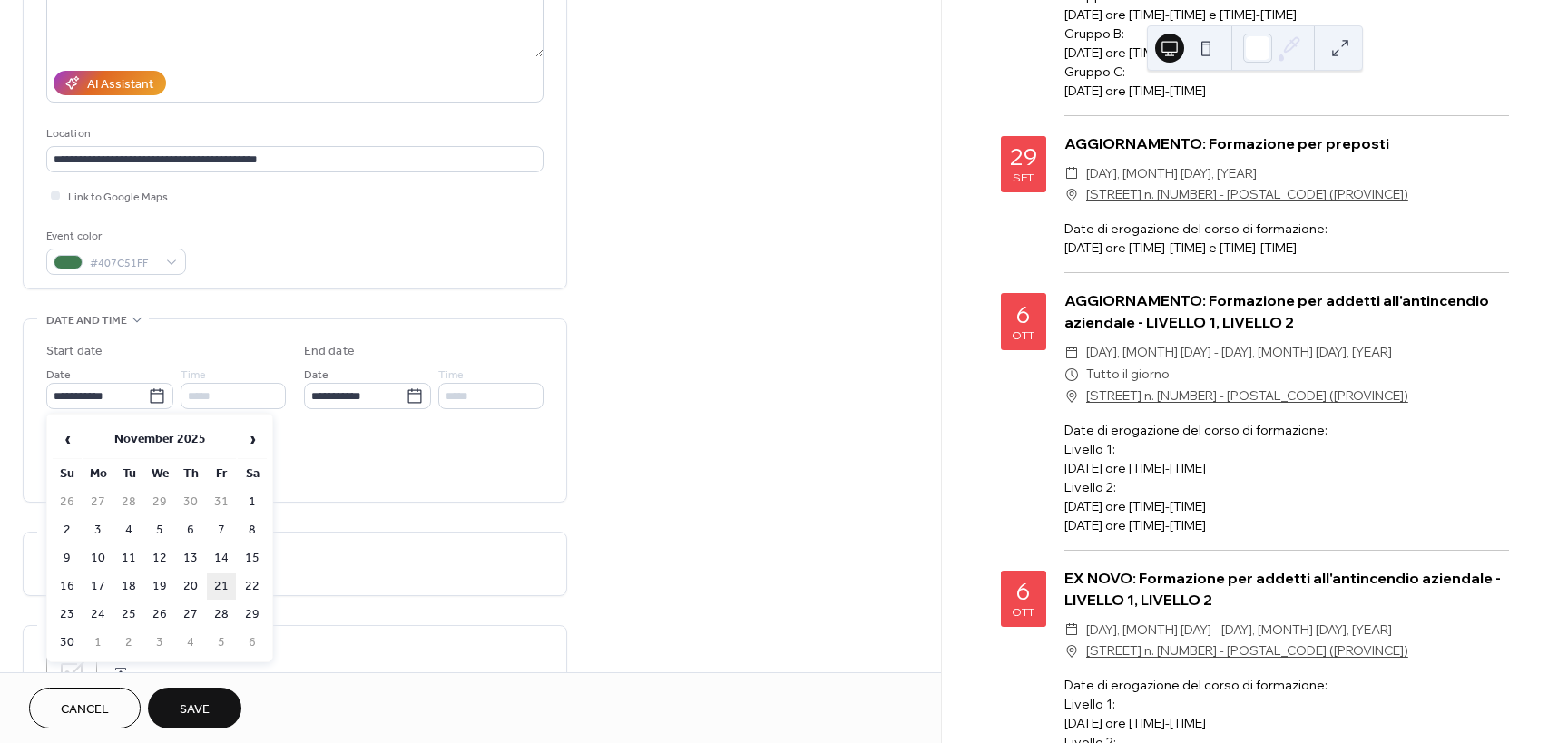 click on "21" at bounding box center (221, 586) 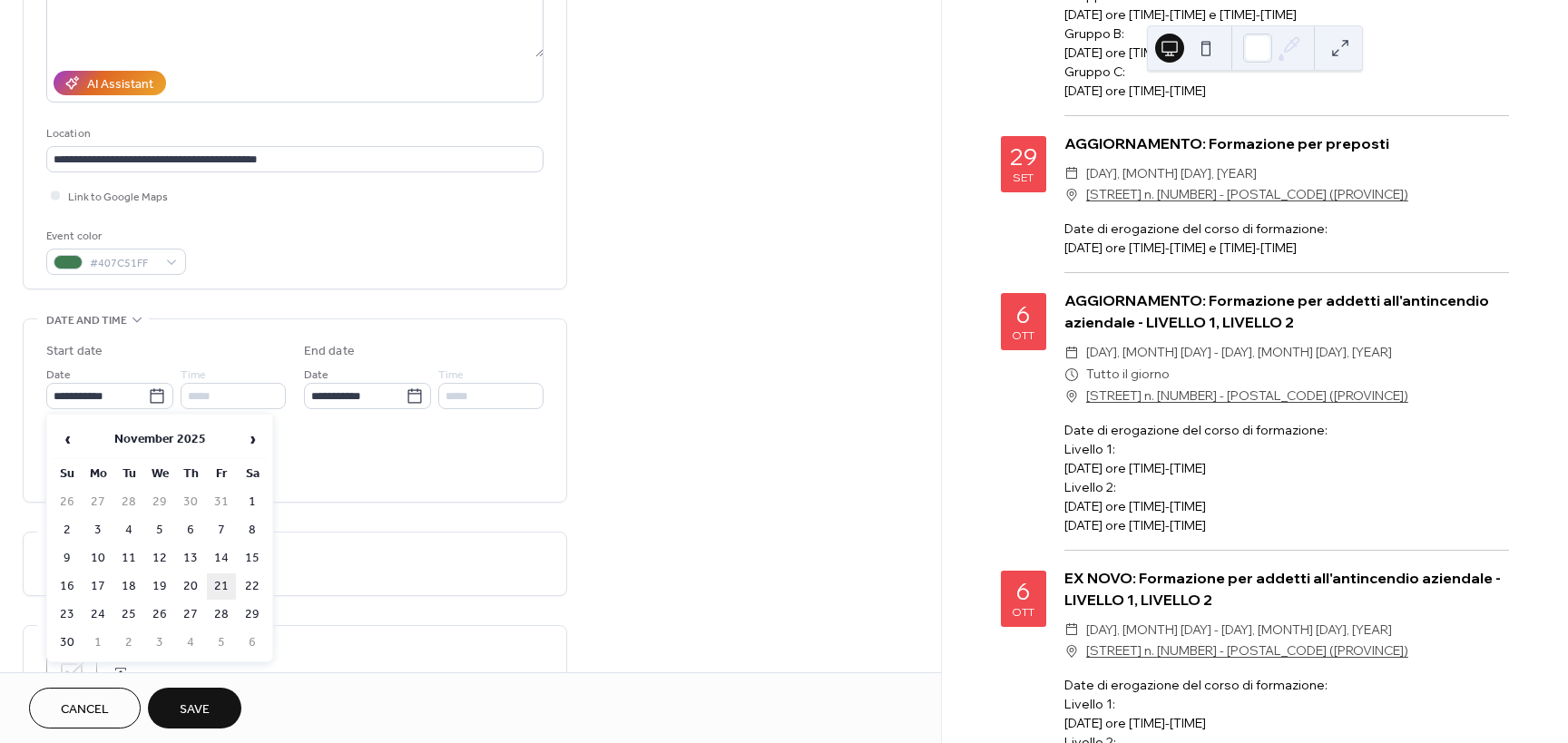 type on "**********" 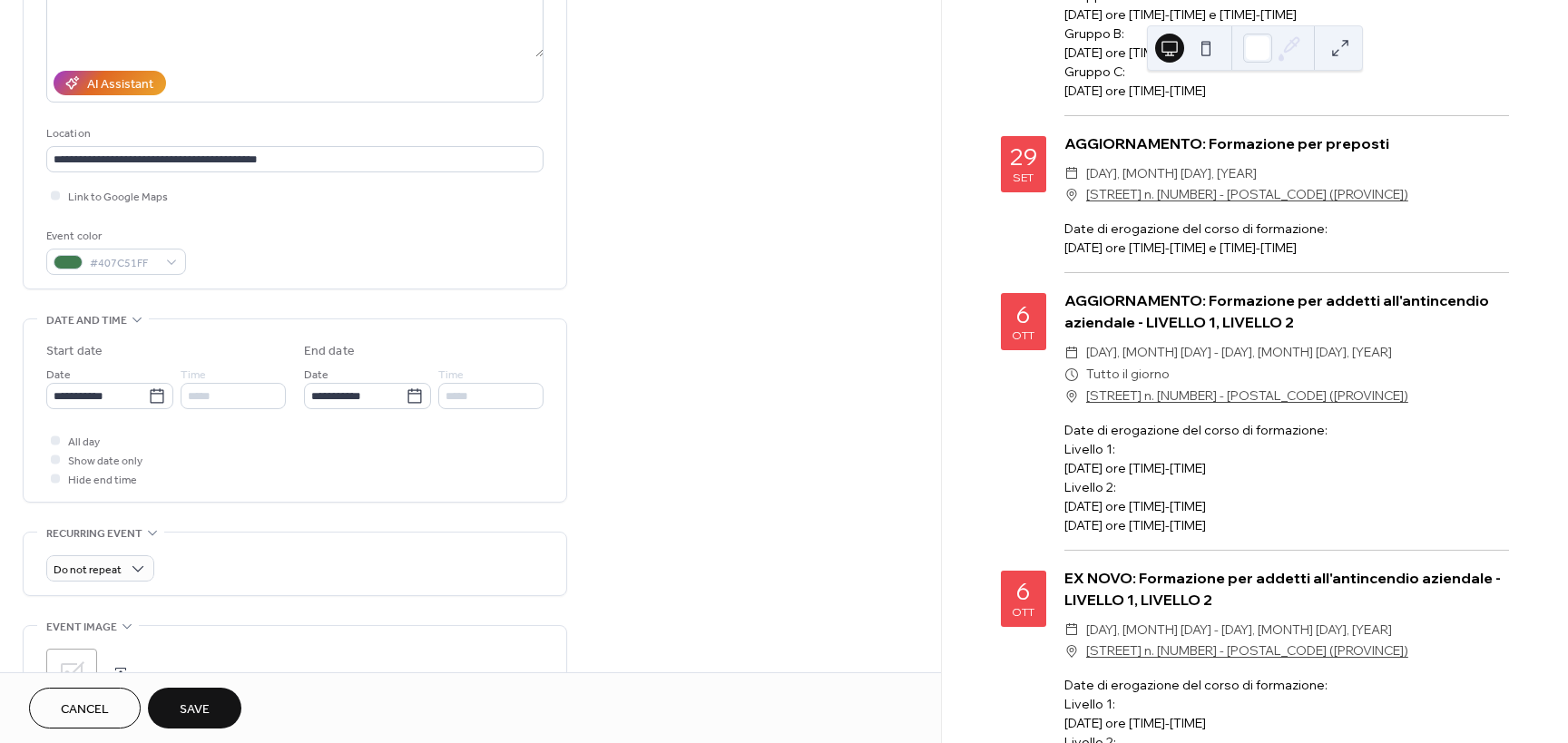click on "Save" at bounding box center (194, 709) 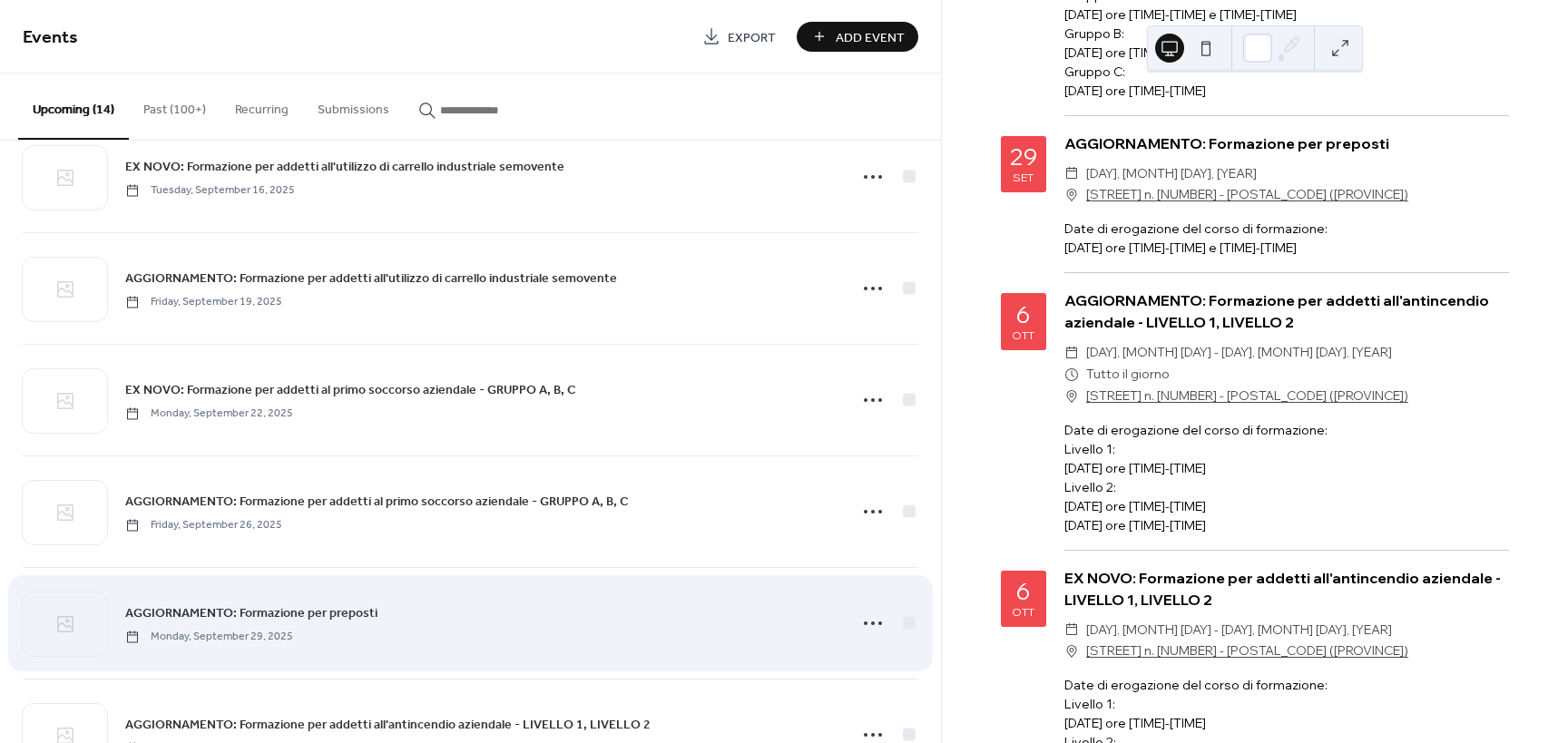 scroll, scrollTop: 272, scrollLeft: 0, axis: vertical 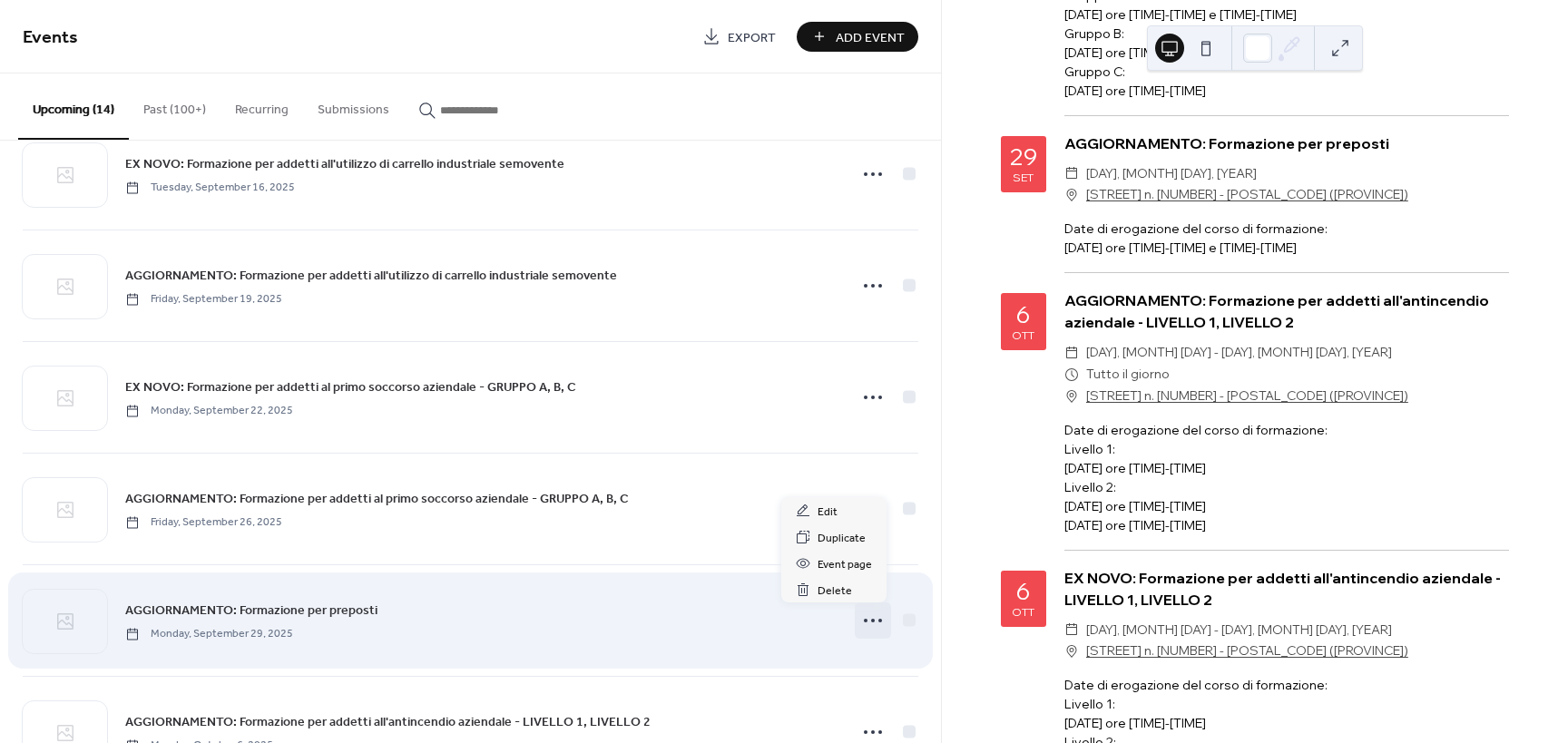 click 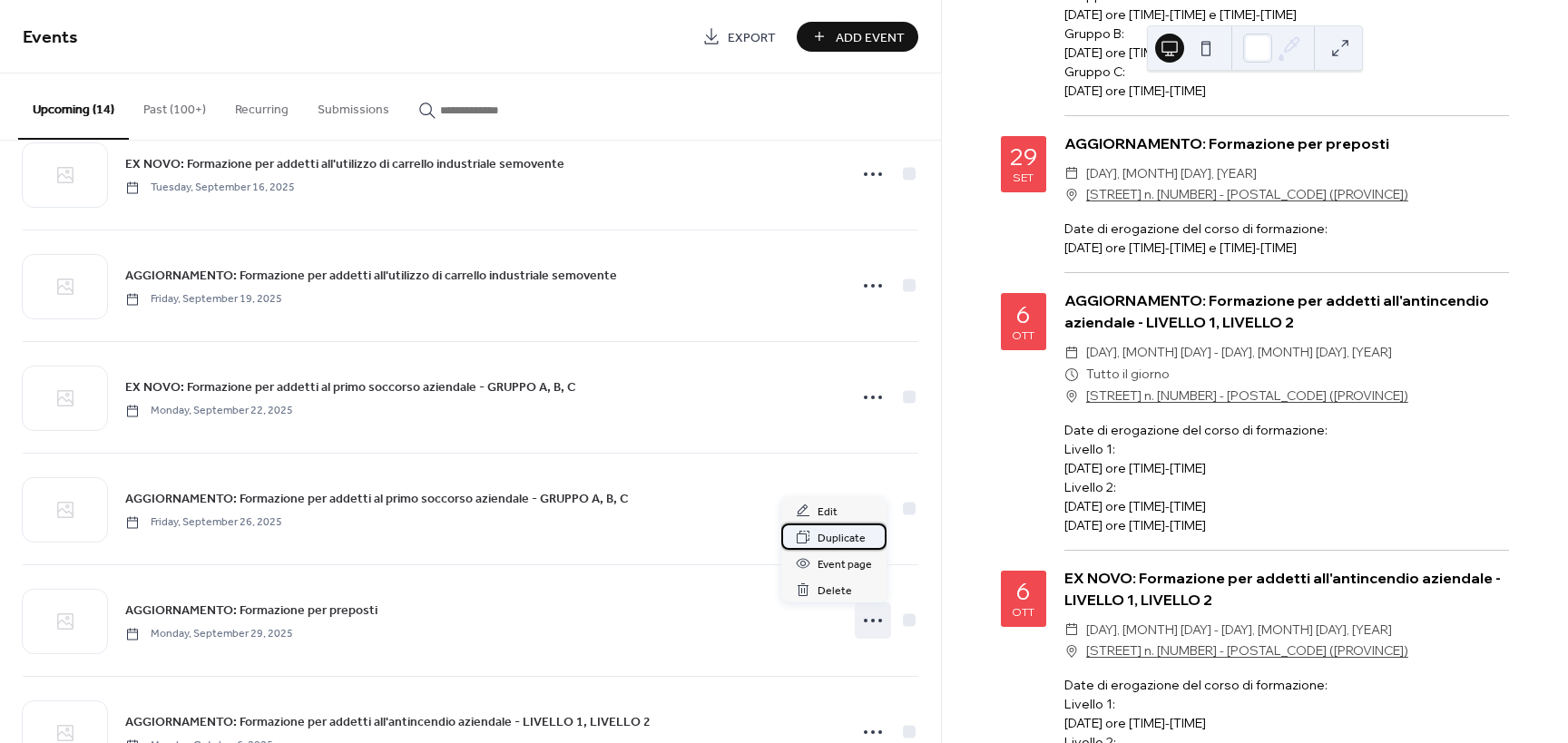 click on "Duplicate" at bounding box center (841, 538) 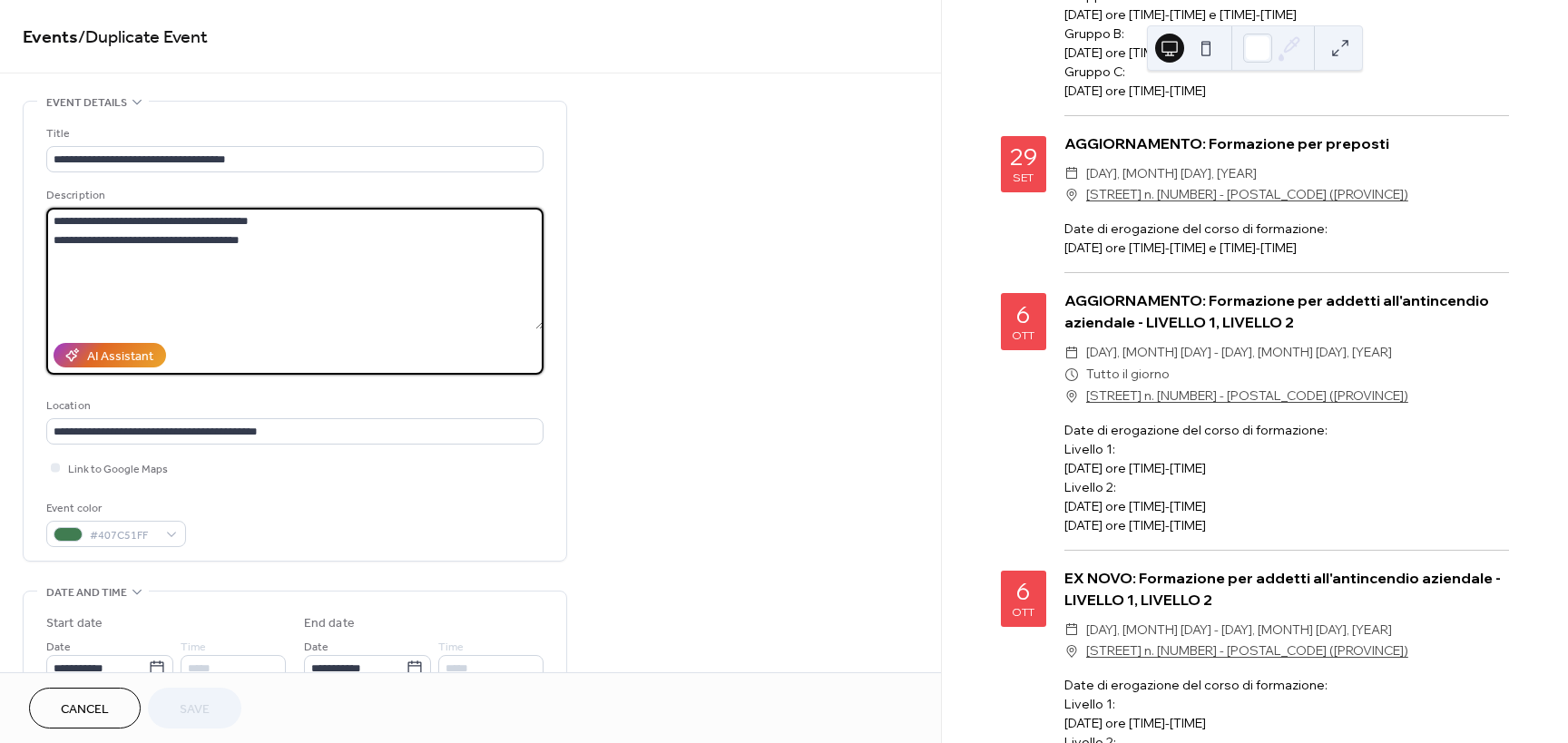 drag, startPoint x: 49, startPoint y: 242, endPoint x: 84, endPoint y: 238, distance: 35.22783 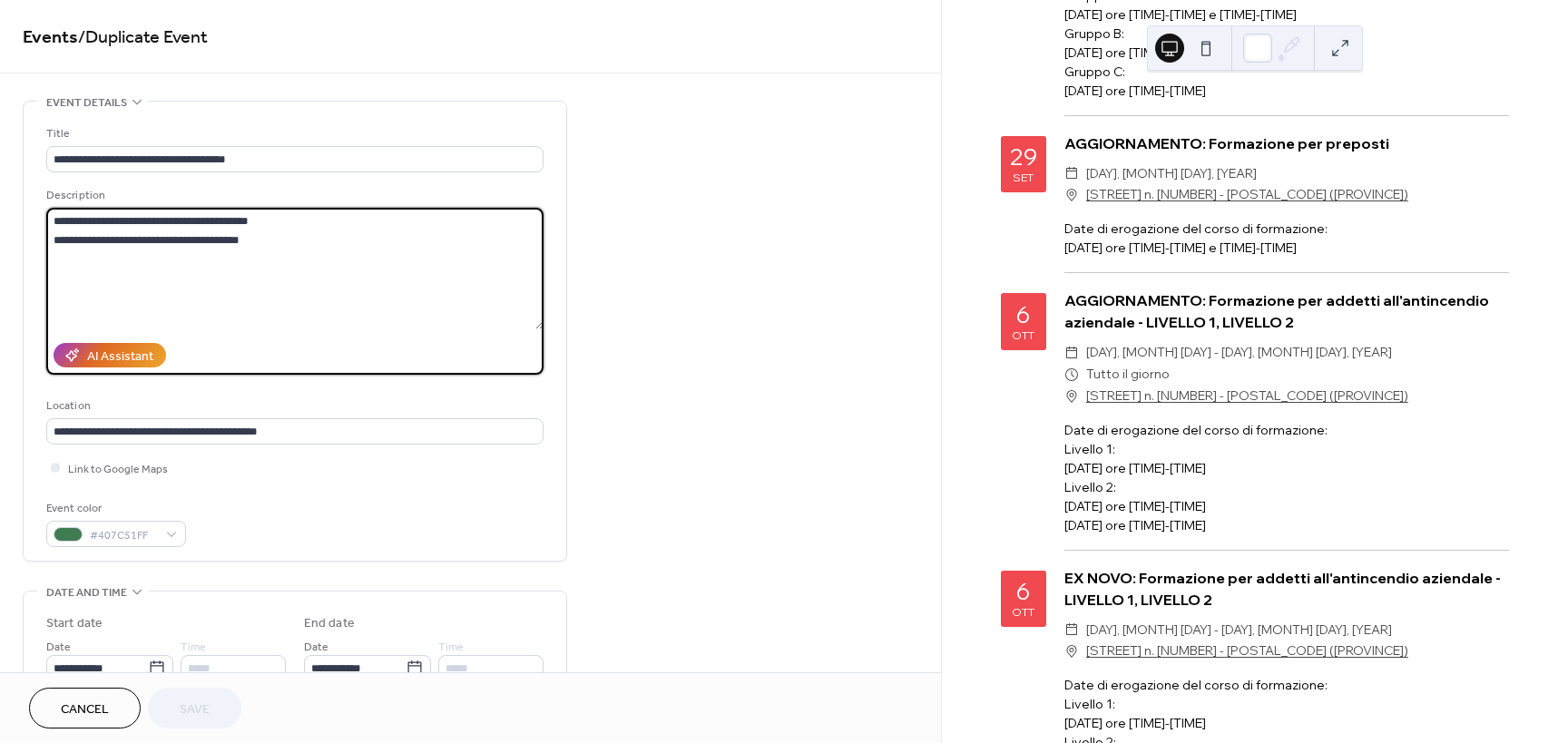 click on "**********" at bounding box center (295, 269) 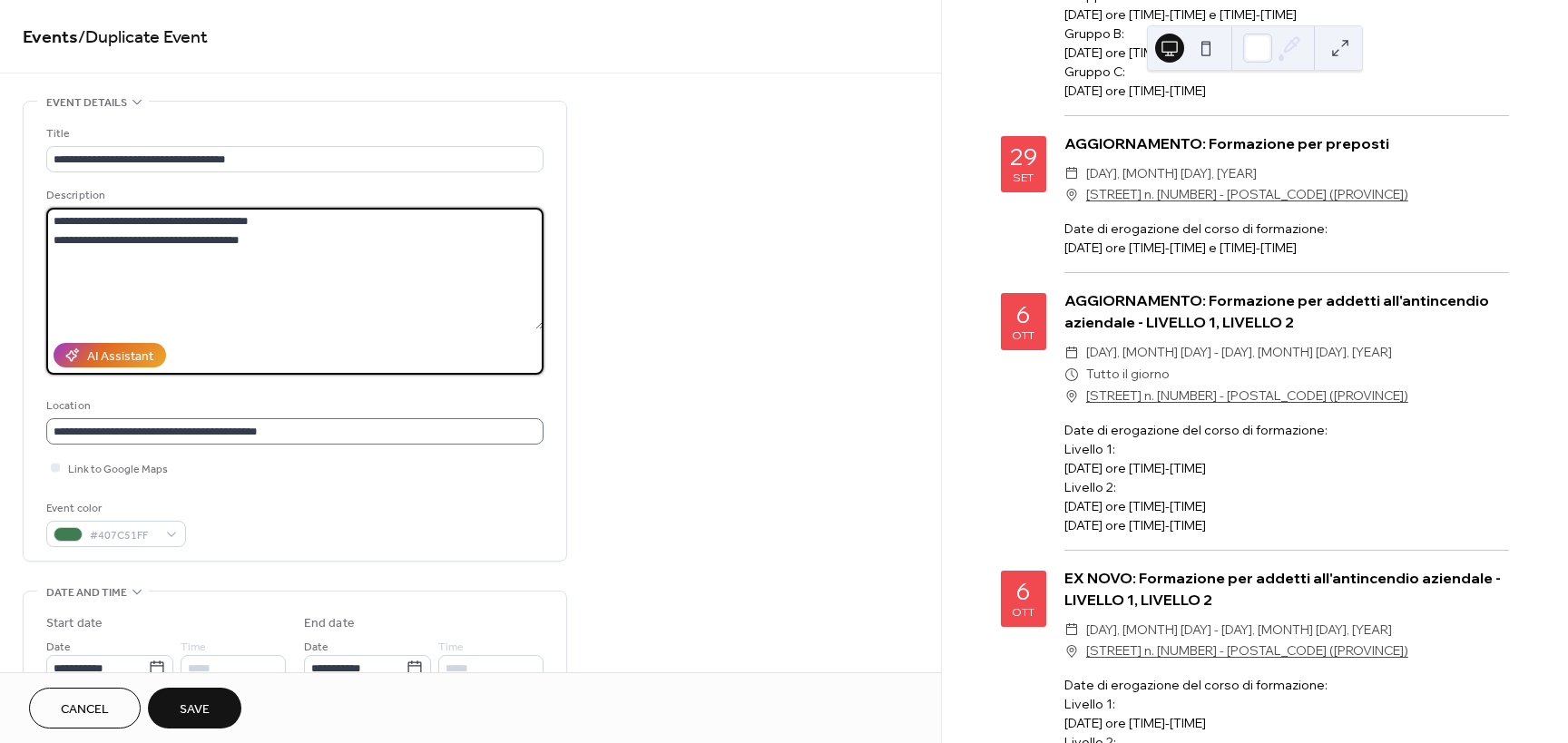type on "**********" 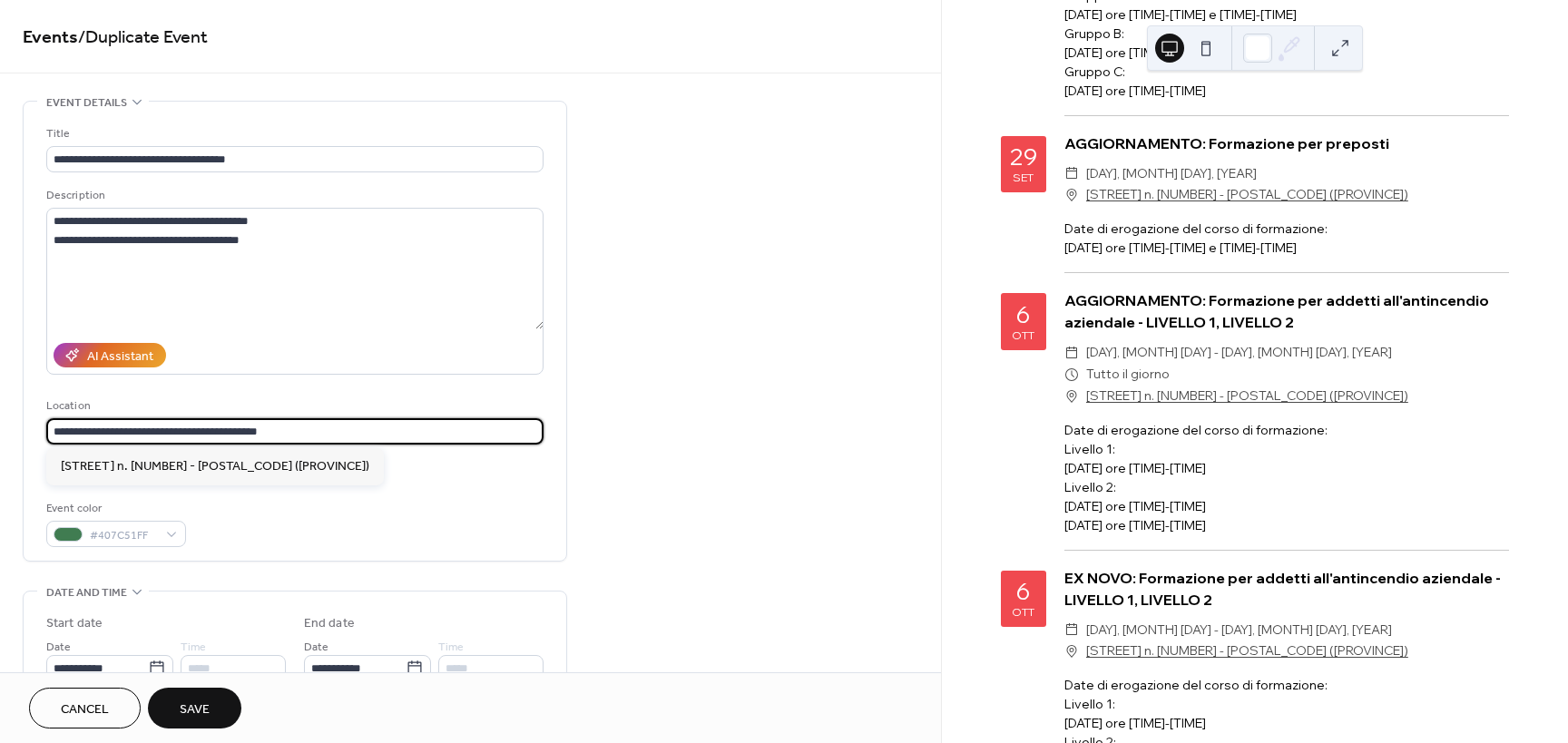 drag, startPoint x: 330, startPoint y: 427, endPoint x: 34, endPoint y: 409, distance: 296.5468 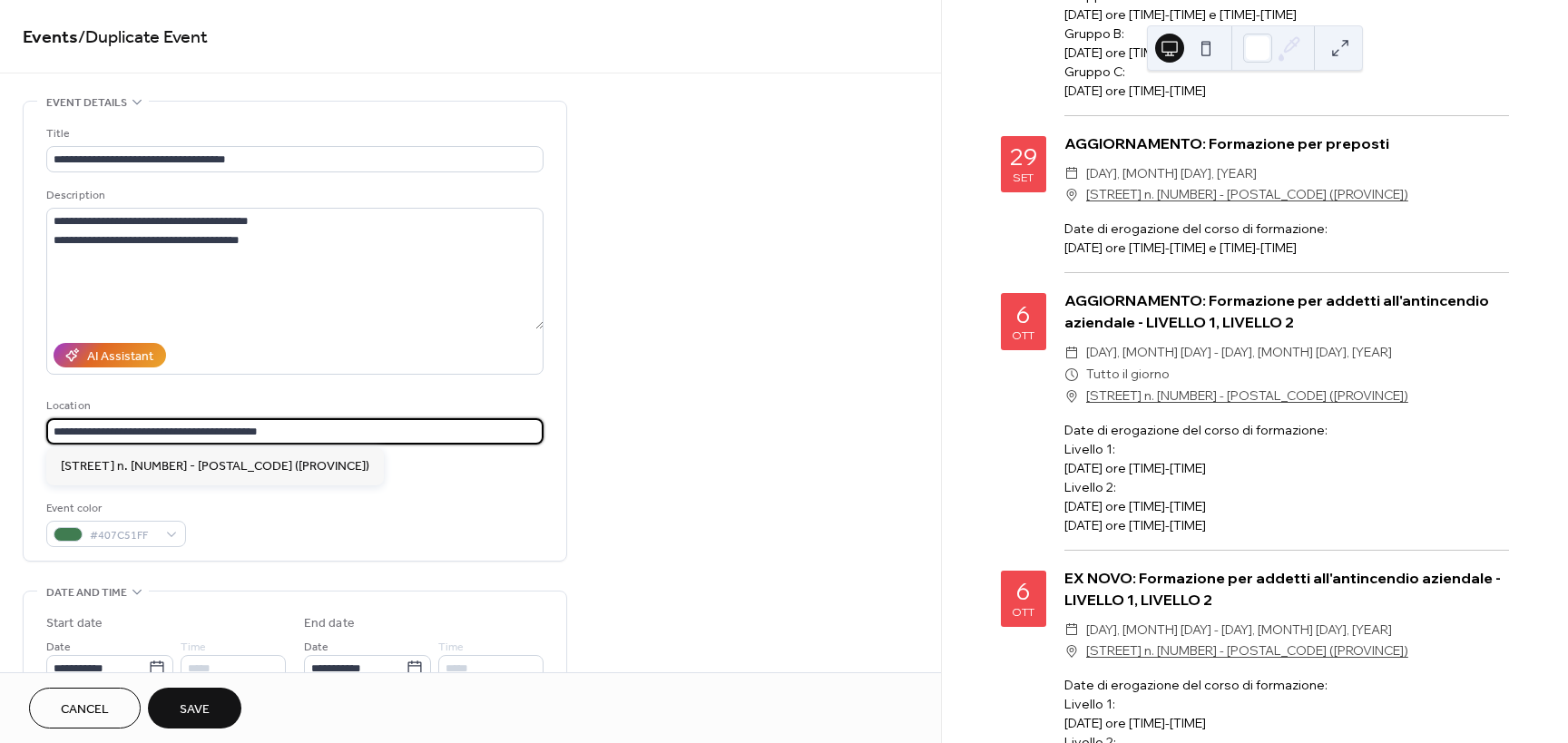 click on "**********" at bounding box center [295, 331] 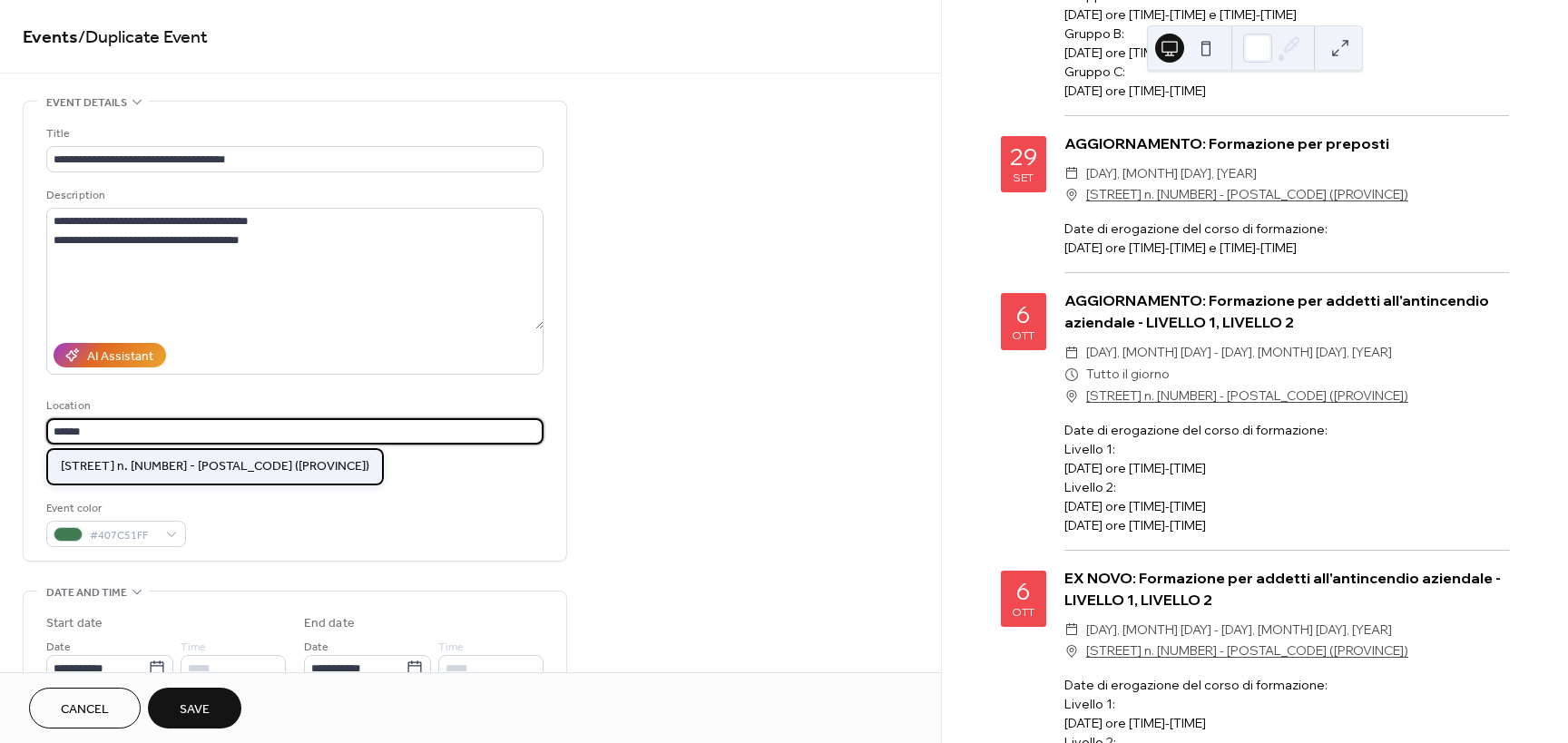 click on "[STREET] n. [NUMBER] - [POSTAL_CODE] ([PROVINCE])" at bounding box center (215, 466) 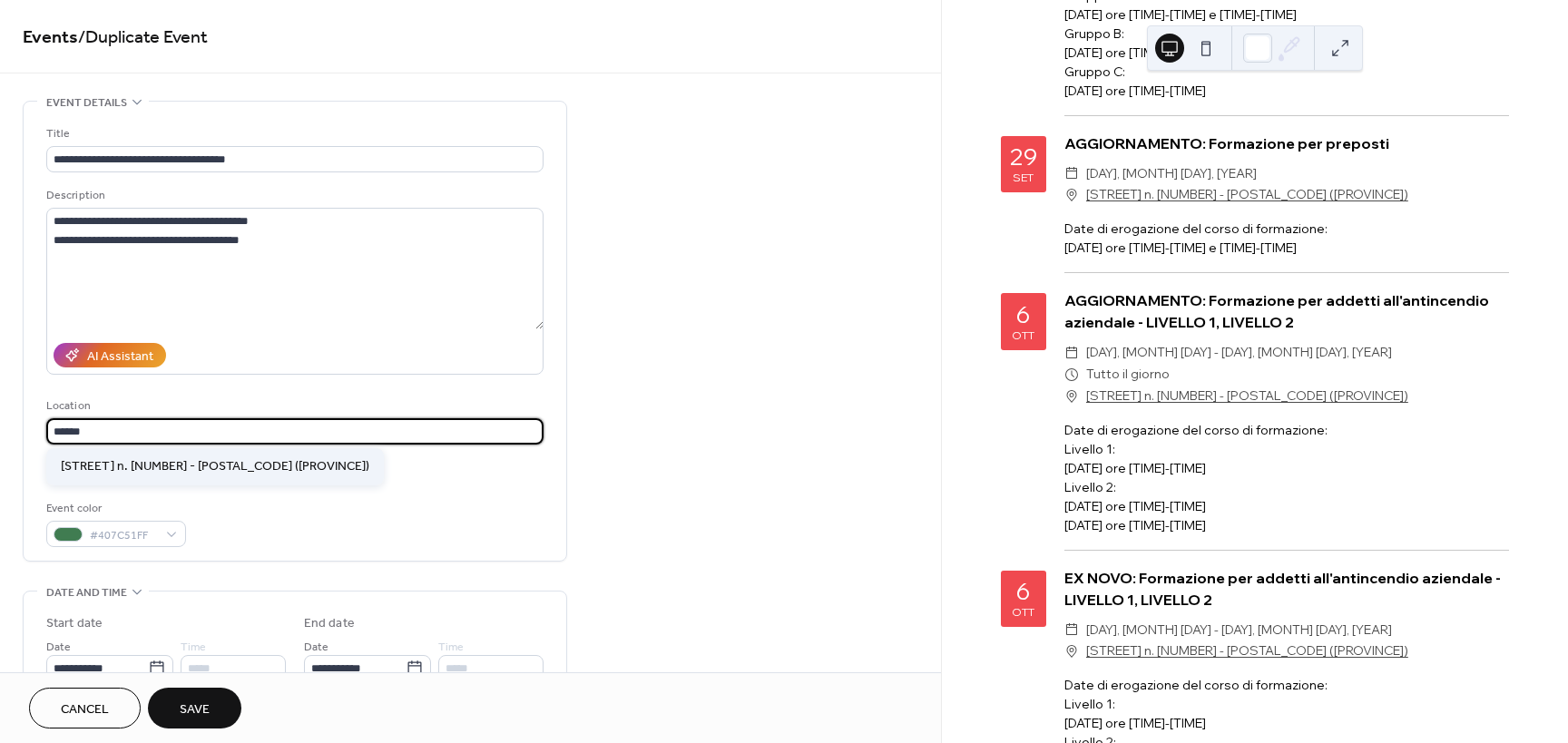 type on "**********" 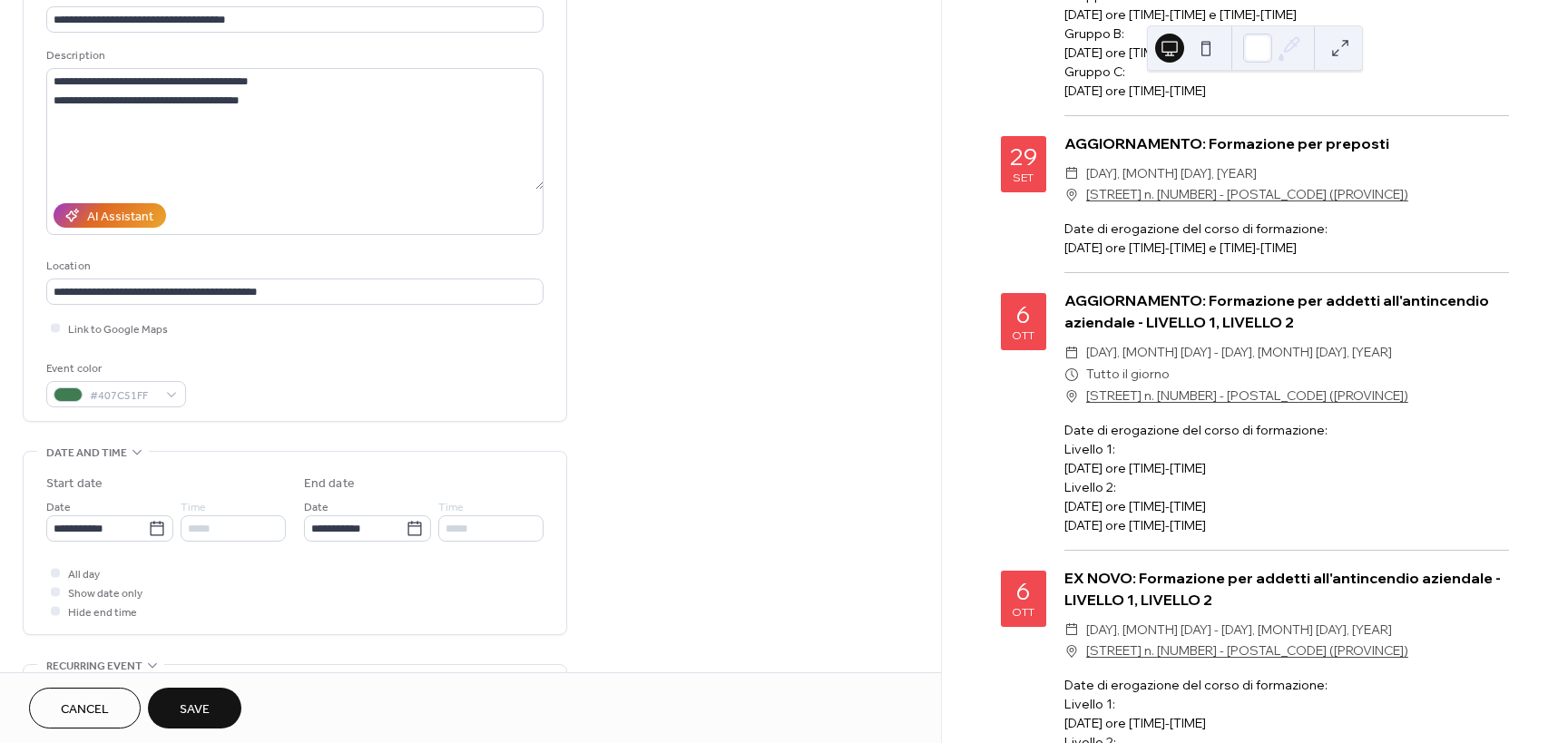 scroll, scrollTop: 181, scrollLeft: 0, axis: vertical 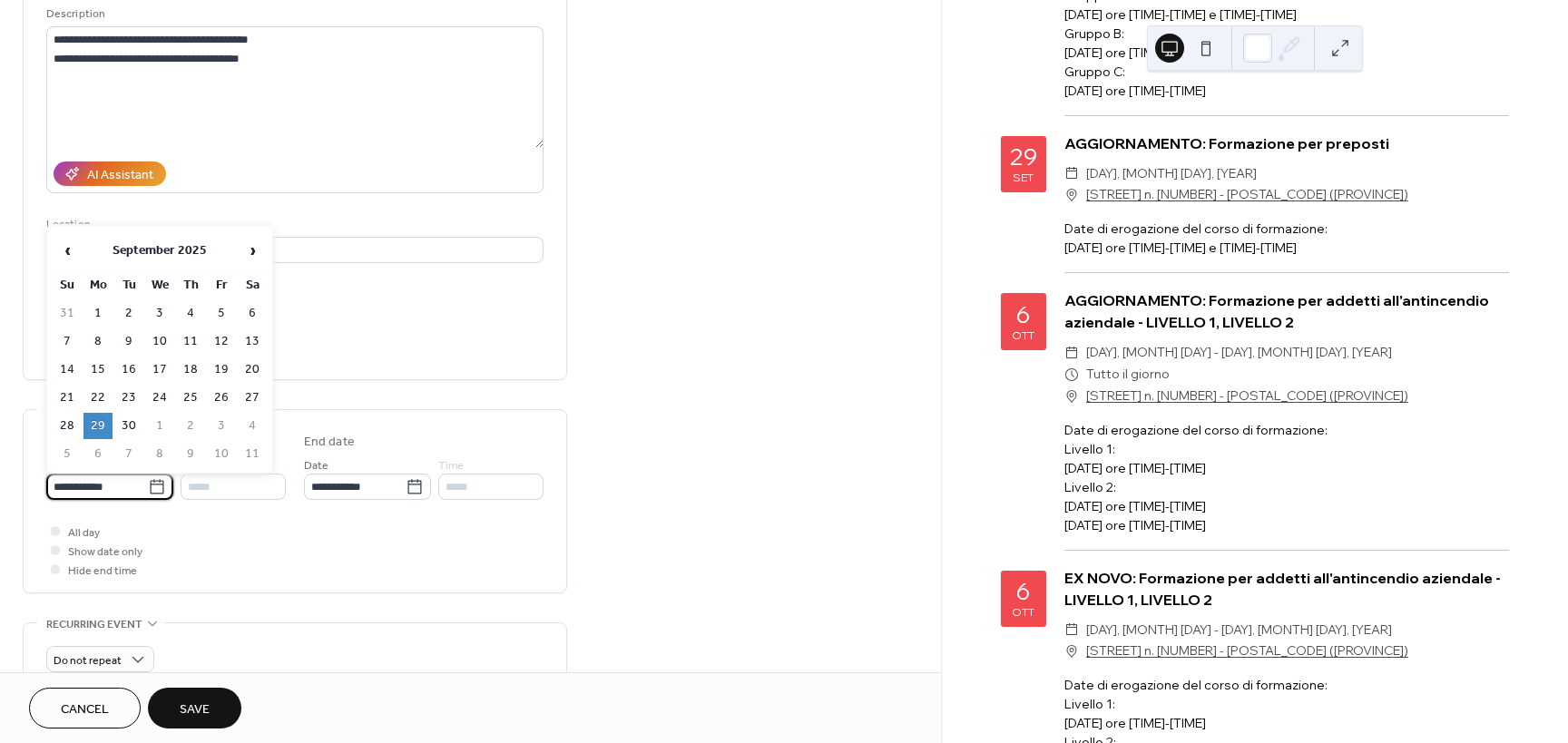 click on "**********" at bounding box center (97, 486) 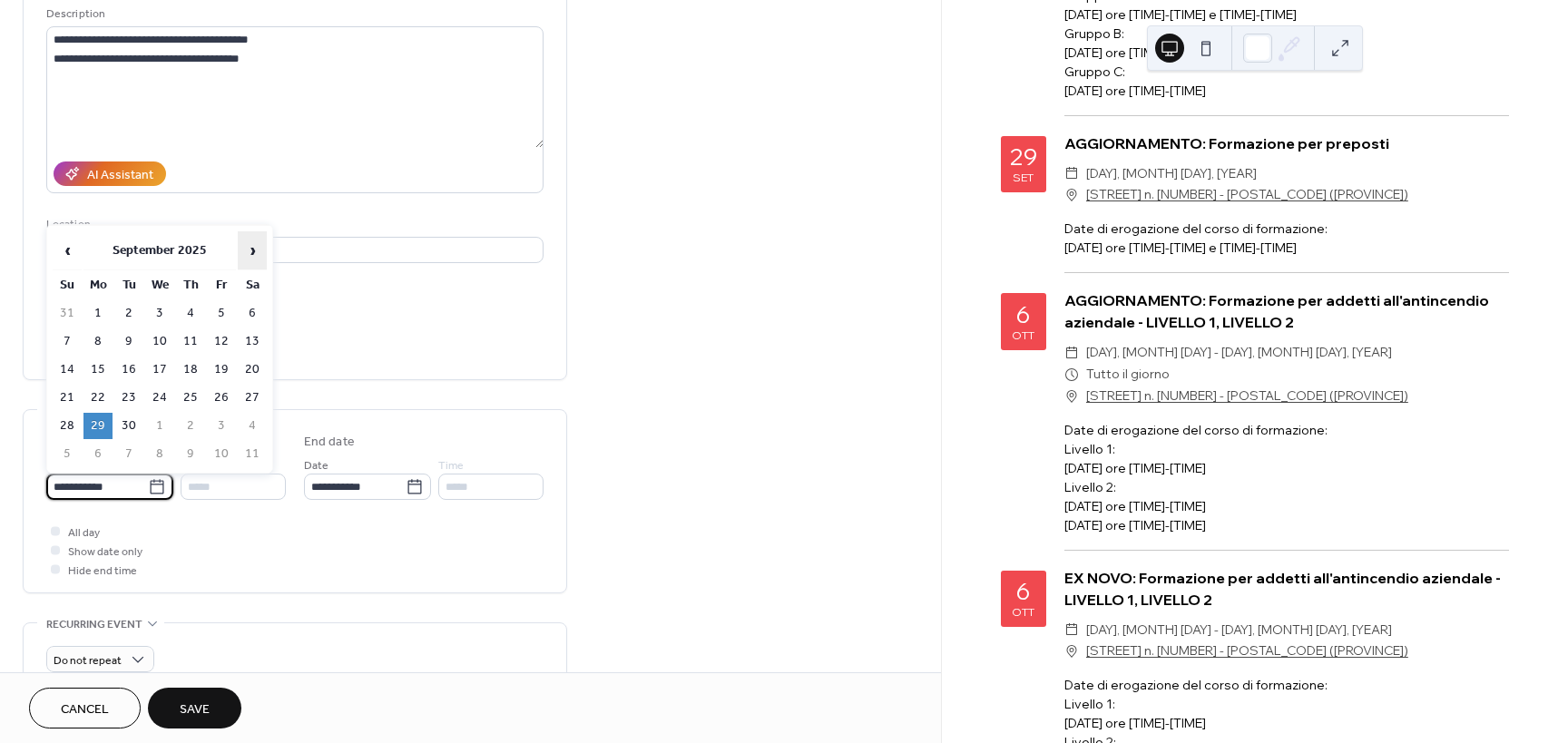 click on "›" at bounding box center (252, 250) 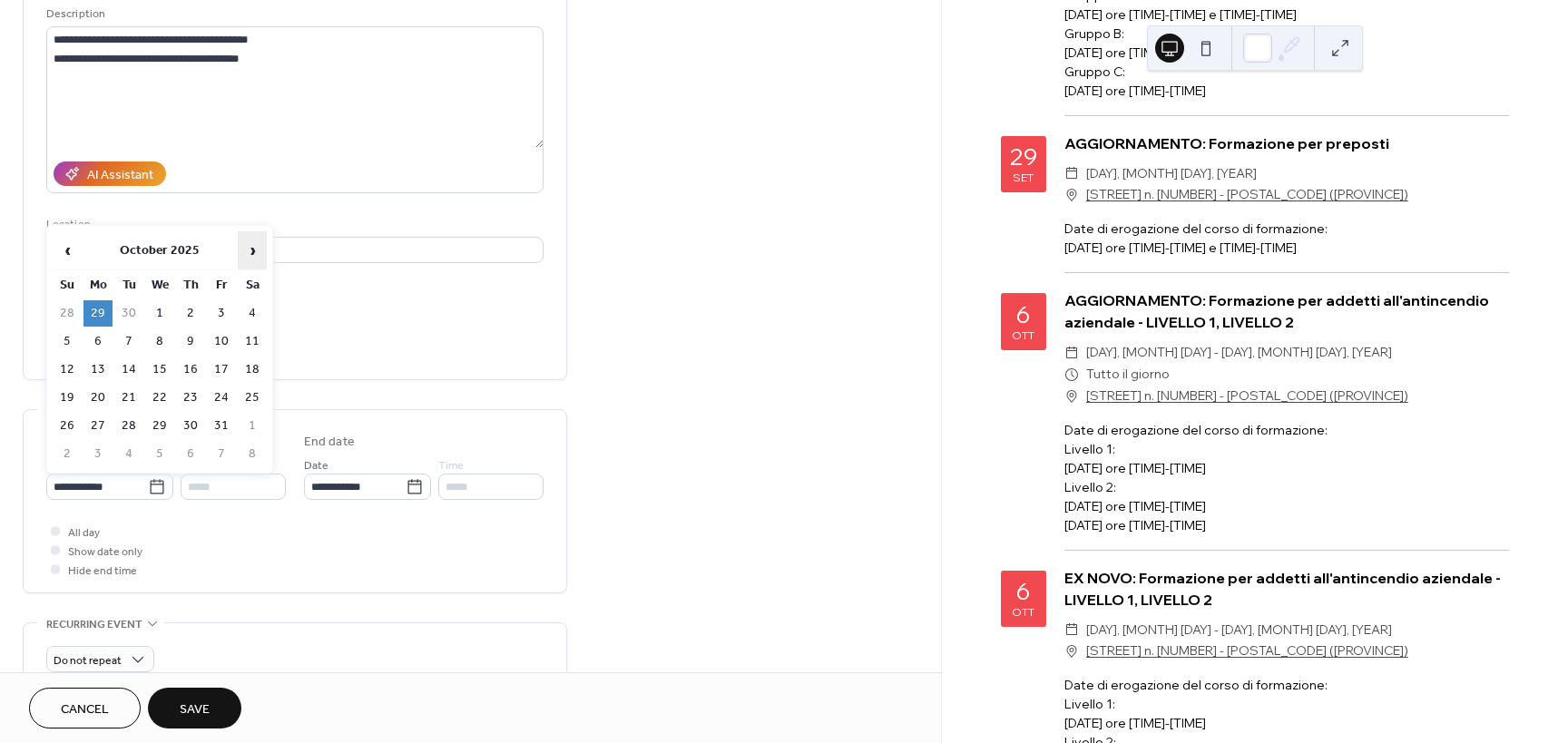 click on "›" at bounding box center (252, 250) 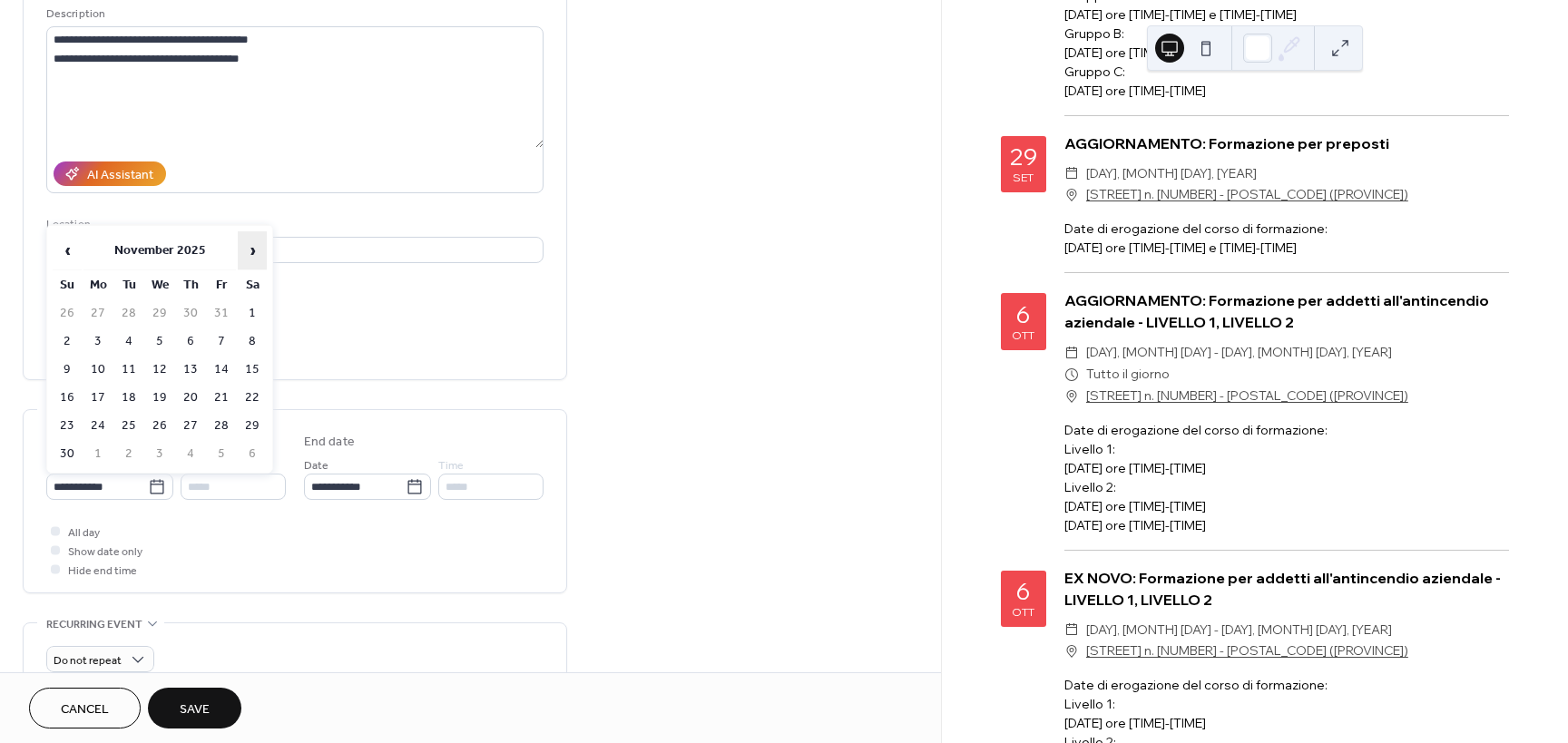 click on "›" at bounding box center [252, 250] 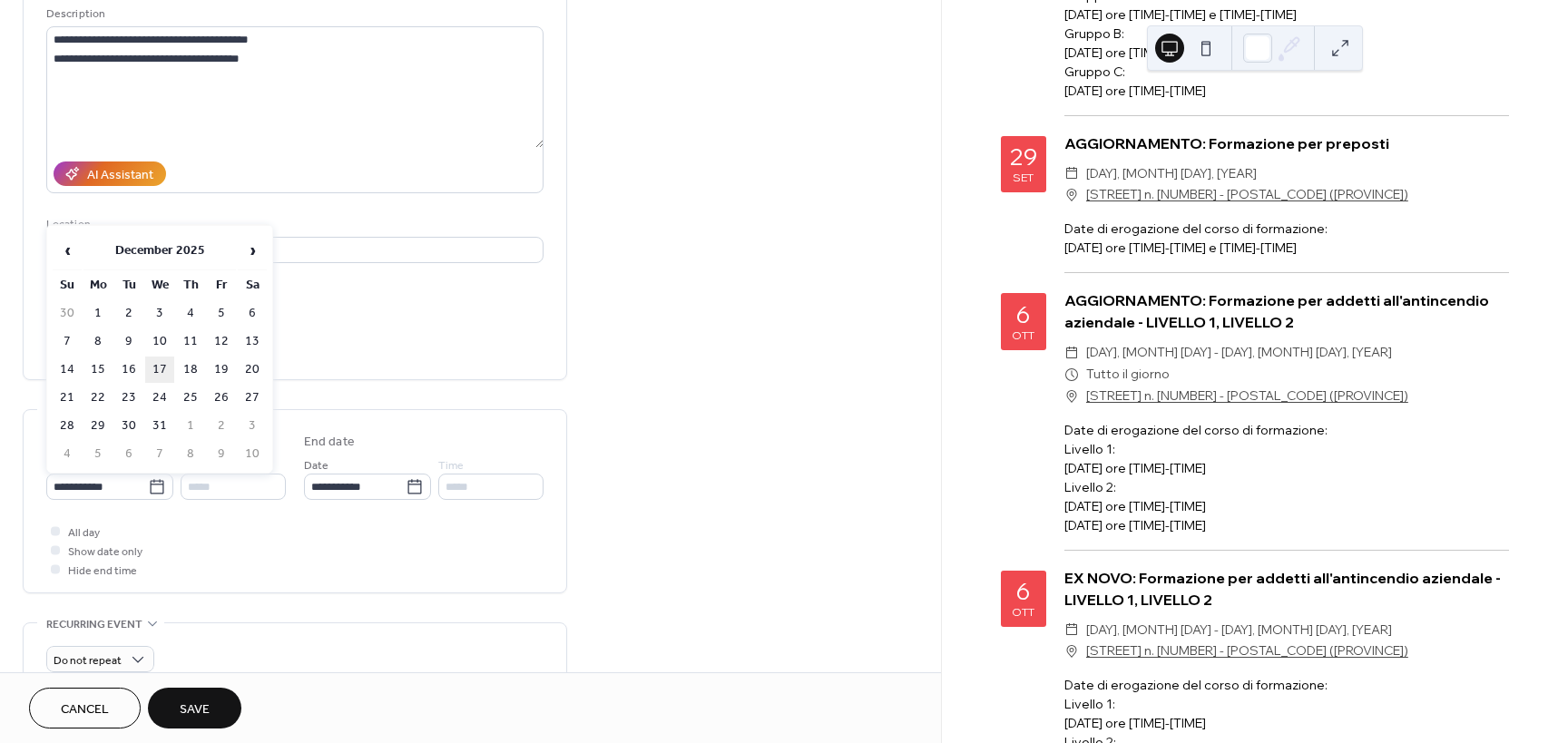 click on "17" at bounding box center (160, 369) 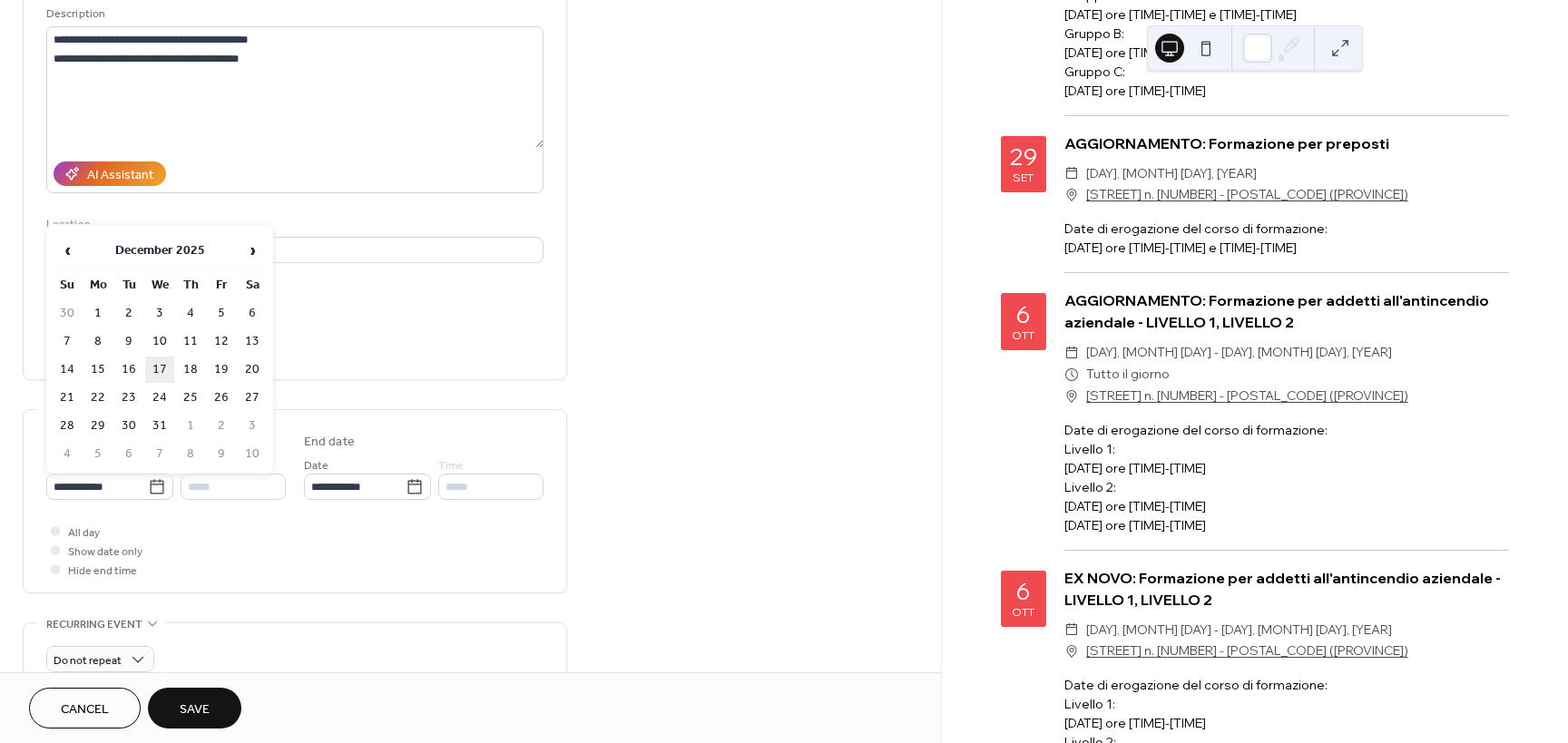 type on "**********" 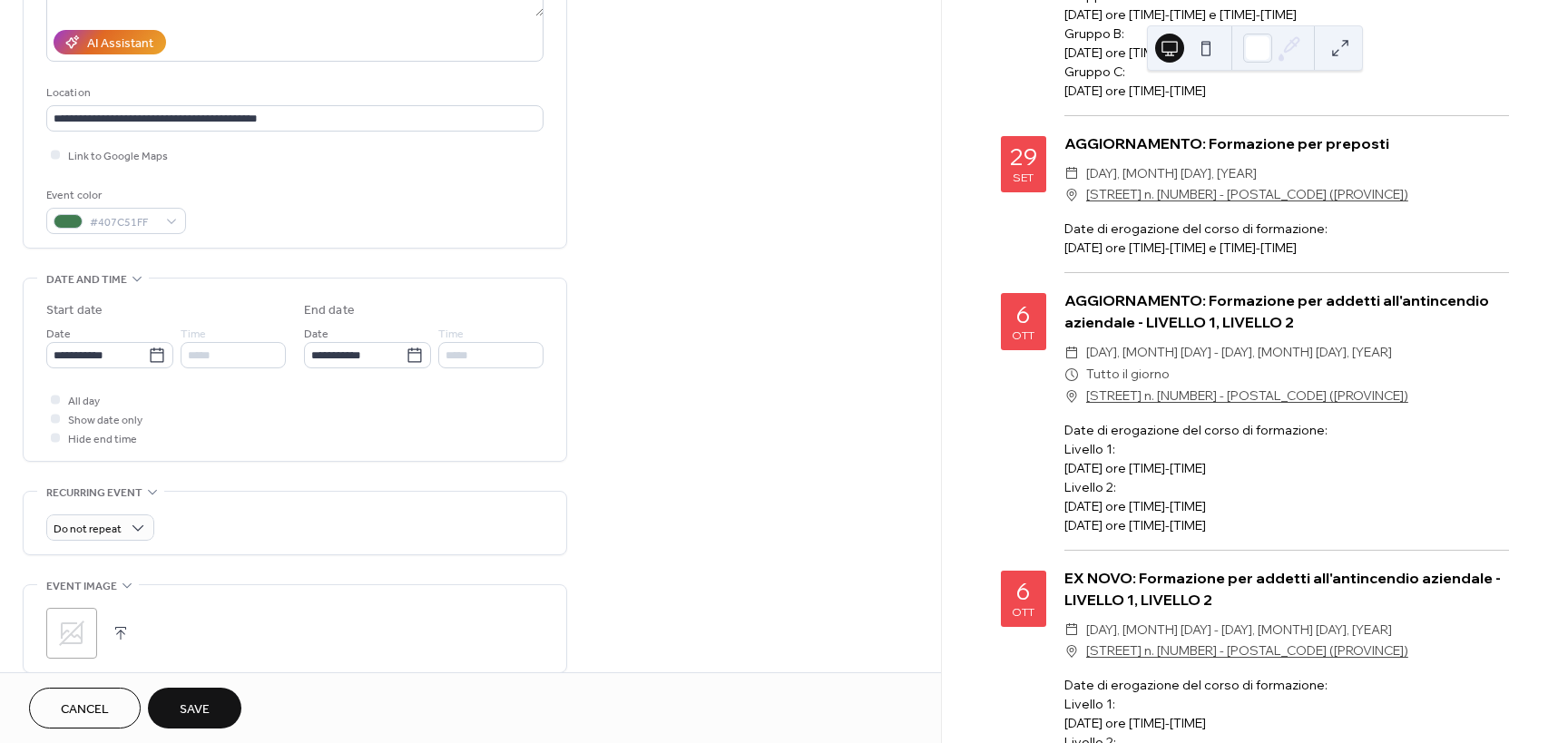 scroll, scrollTop: 363, scrollLeft: 0, axis: vertical 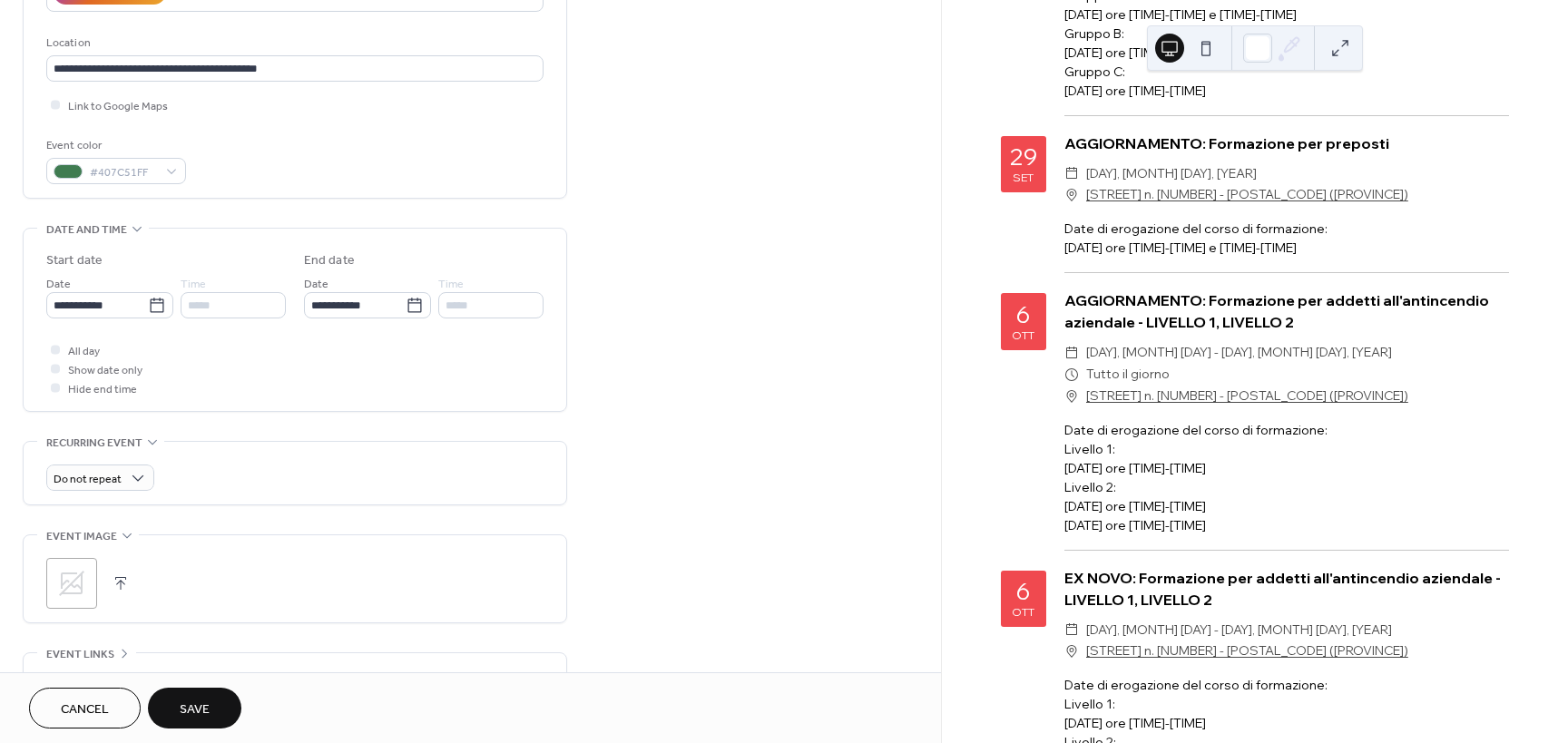 click on "Save" at bounding box center (194, 708) 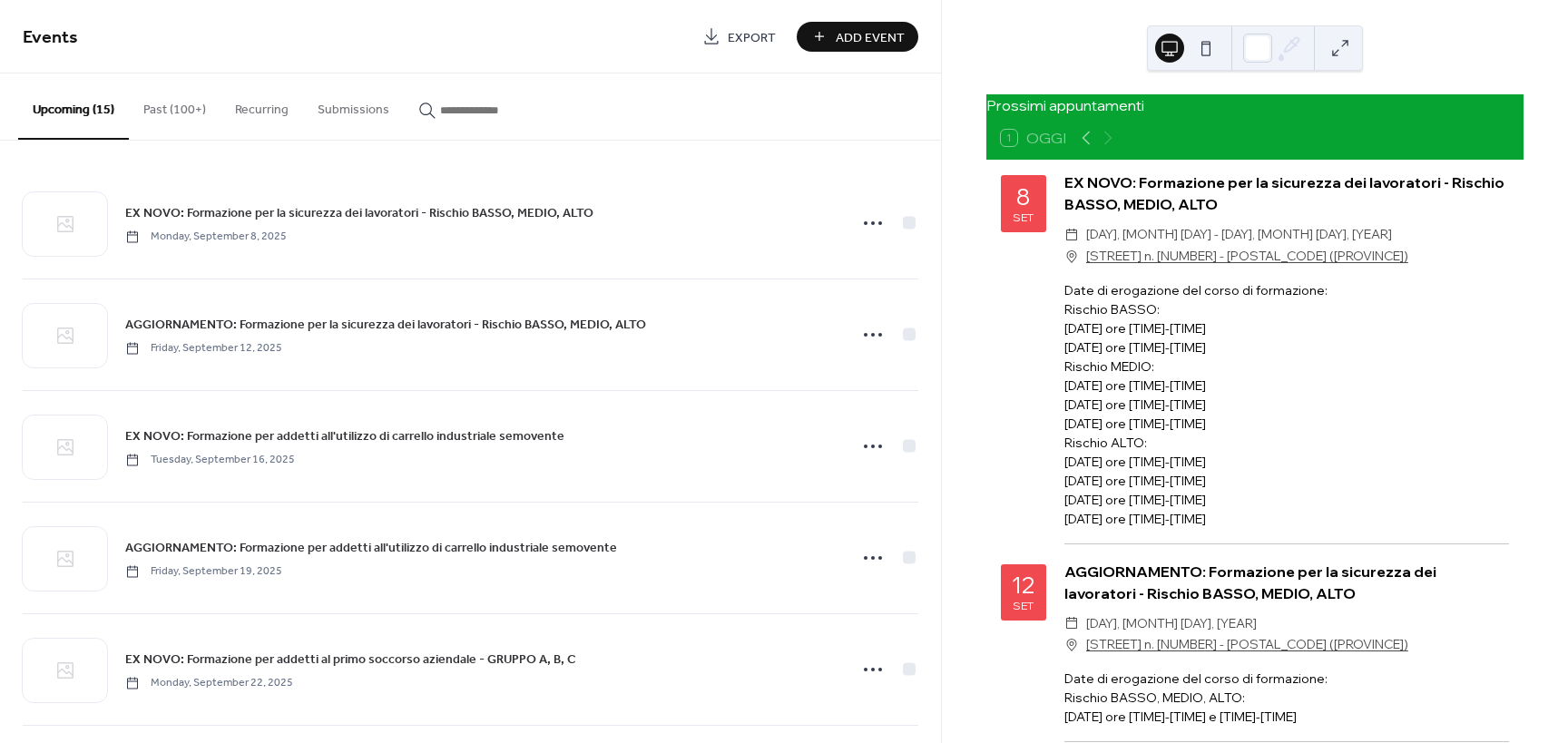 scroll, scrollTop: 0, scrollLeft: 0, axis: both 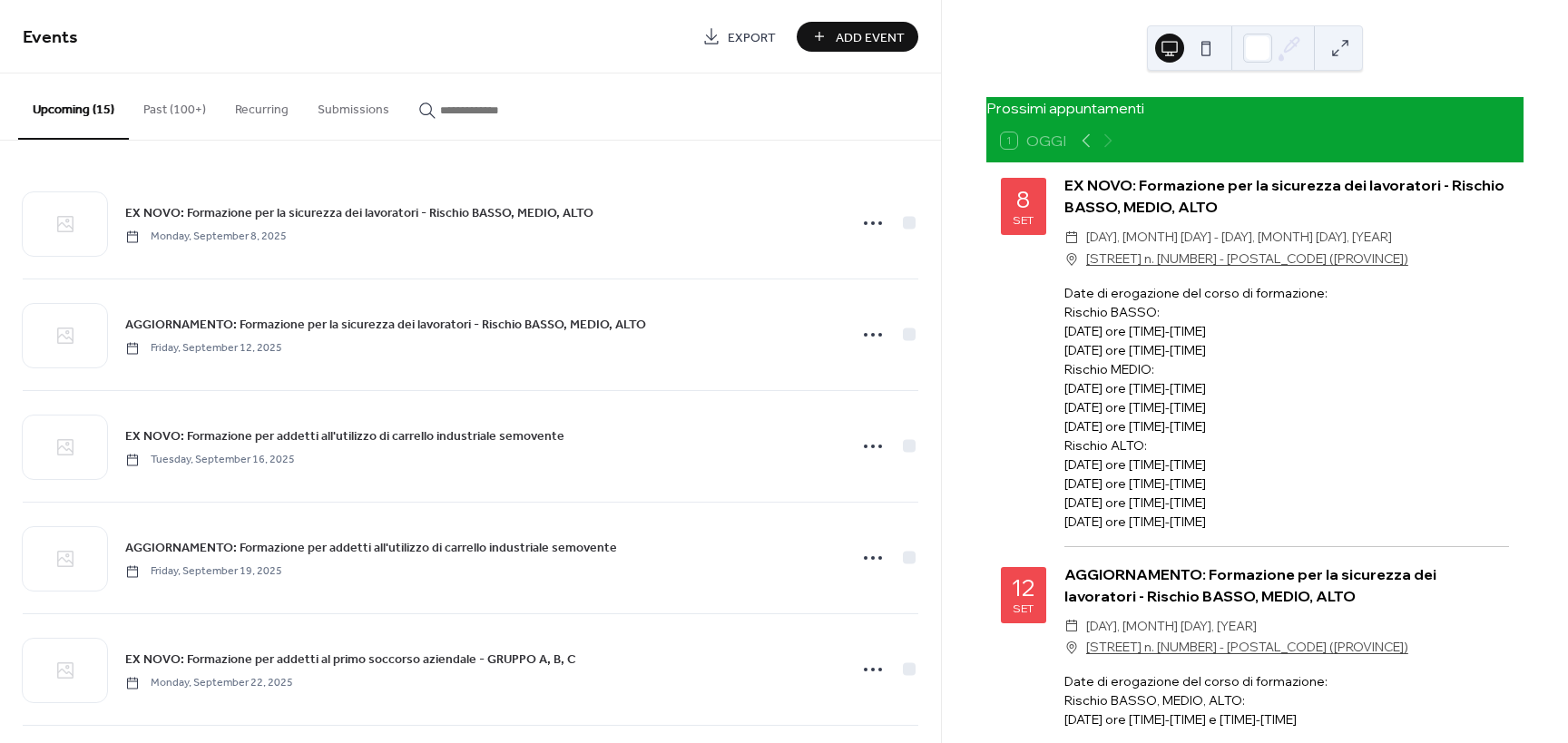 click at bounding box center (495, 110) 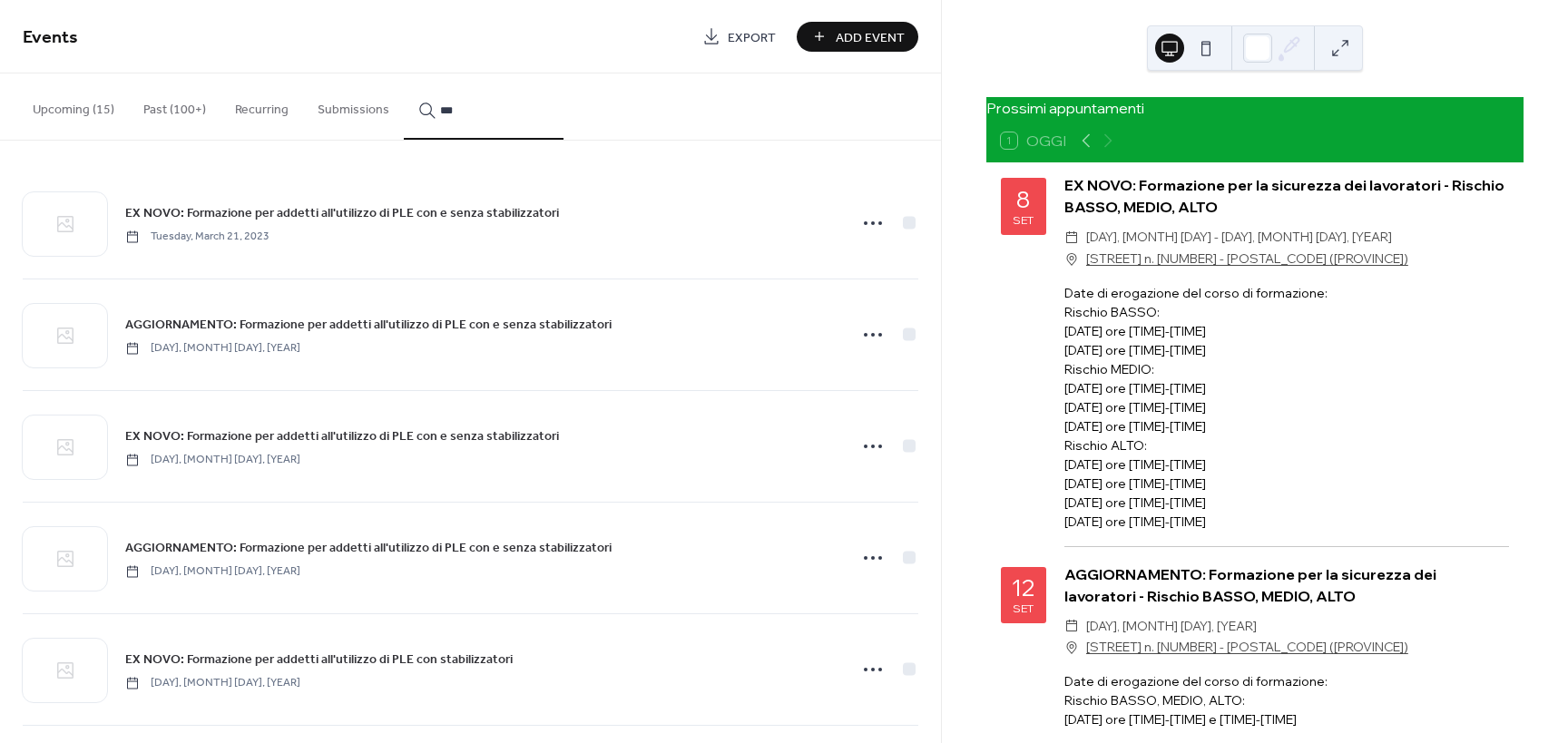 type on "***" 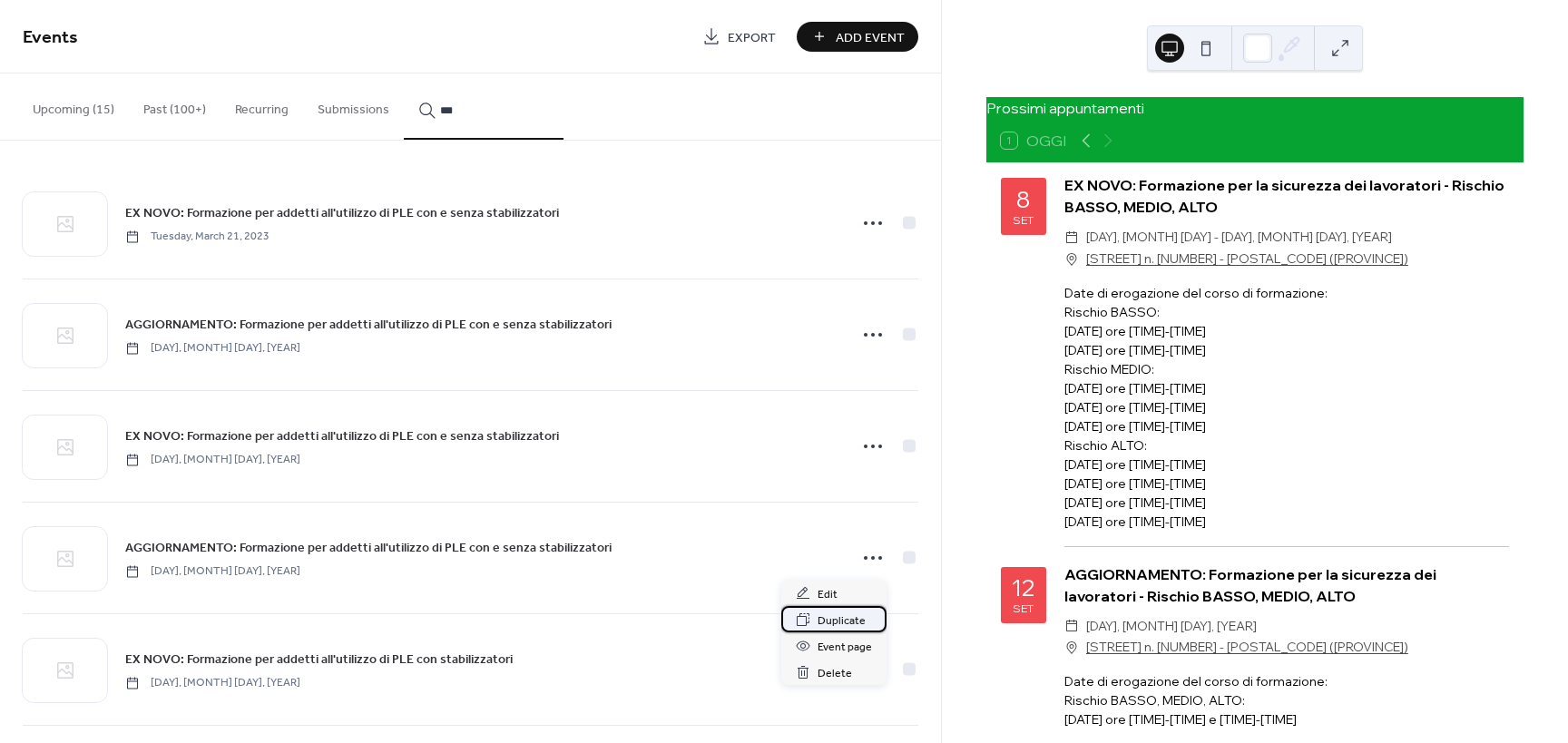 click on "Duplicate" at bounding box center (841, 621) 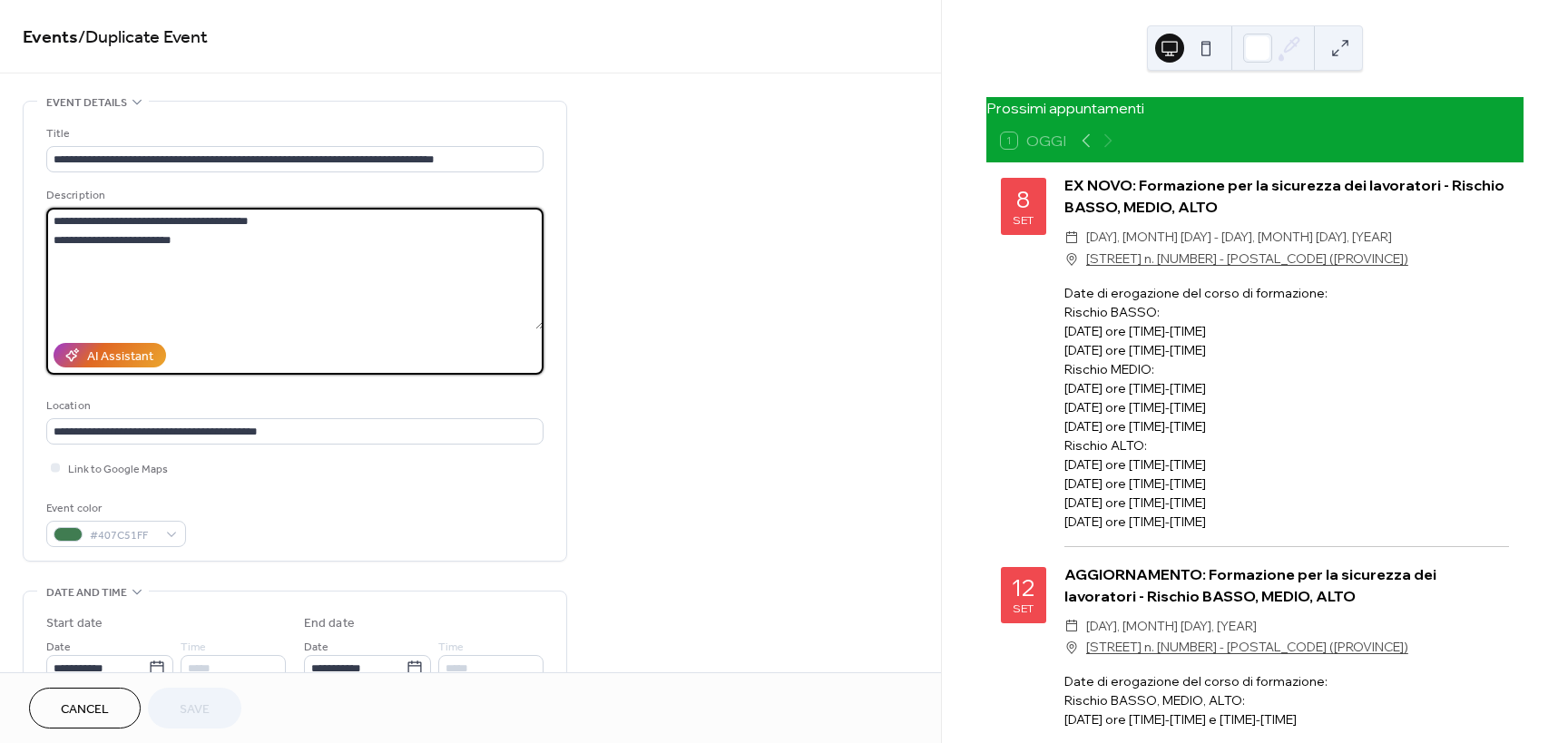 drag, startPoint x: 56, startPoint y: 242, endPoint x: 111, endPoint y: 238, distance: 55.145263 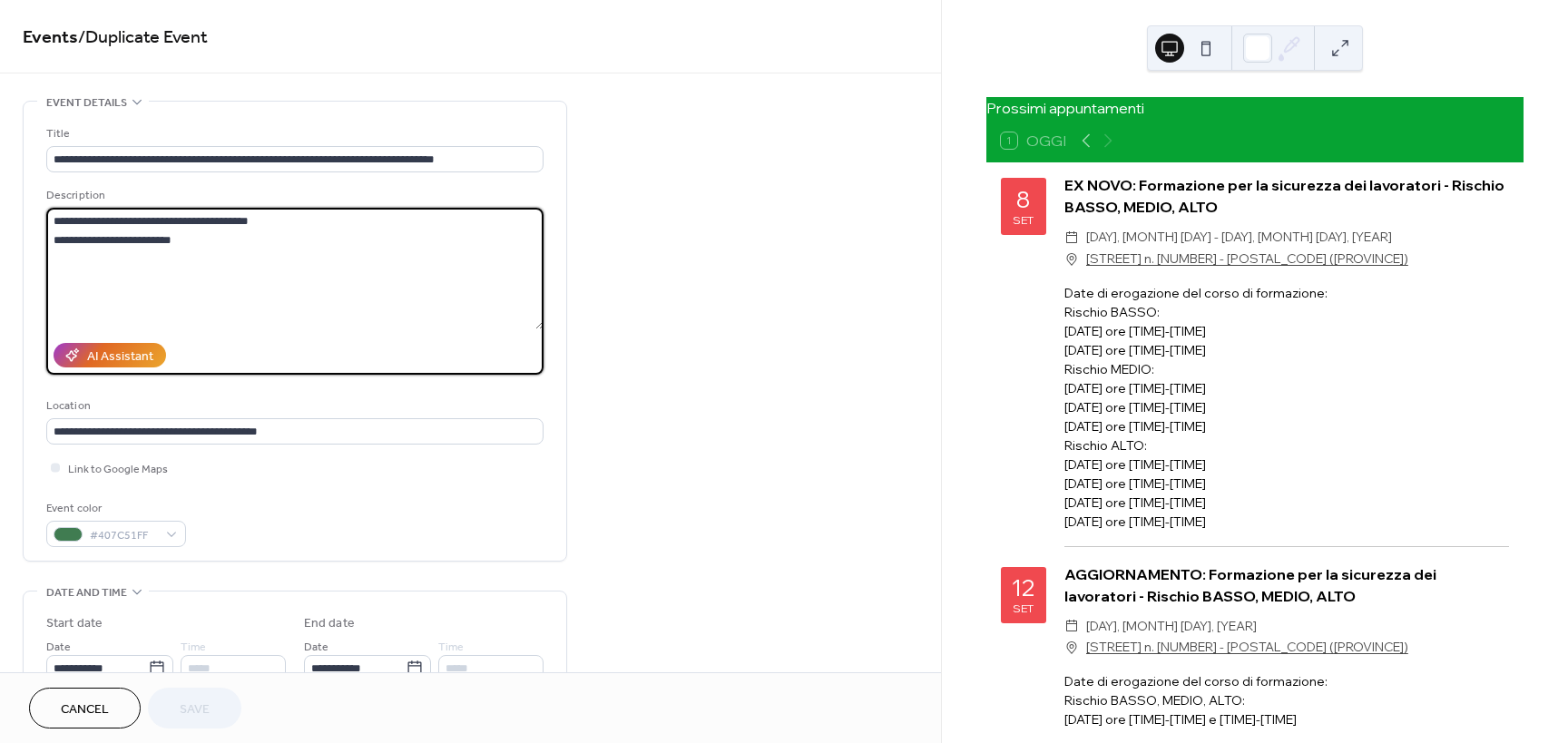 click on "**********" at bounding box center [295, 269] 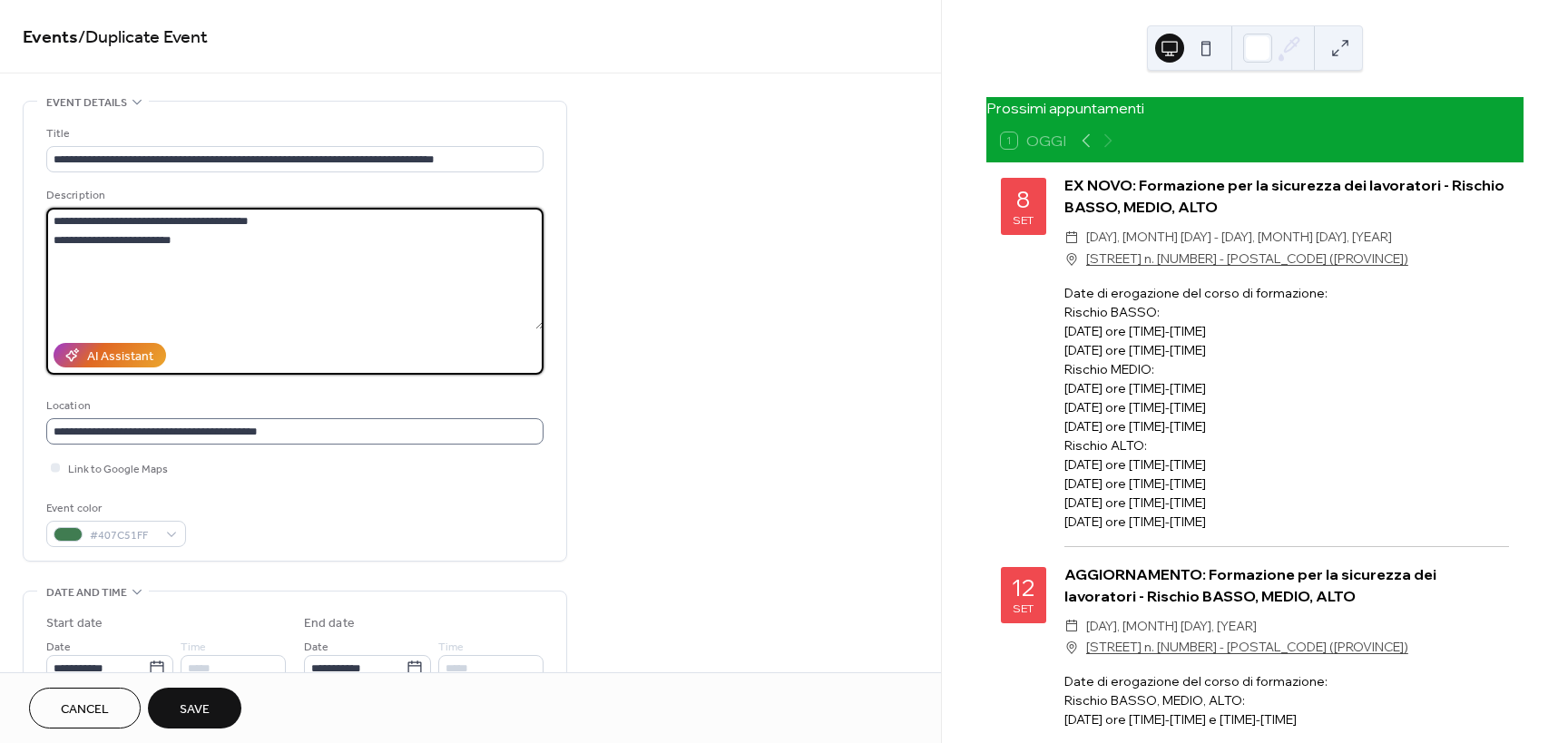 type on "**********" 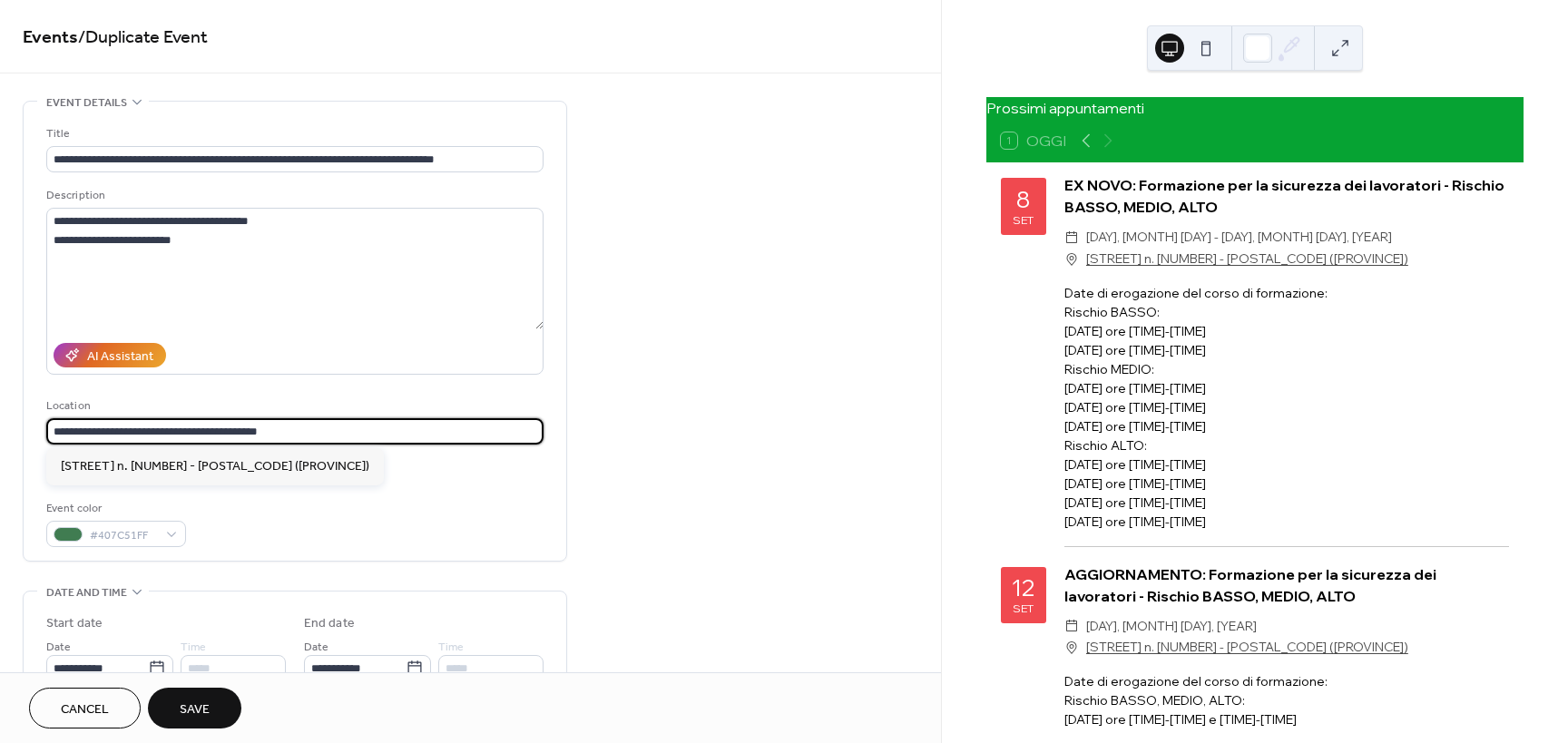 drag, startPoint x: 308, startPoint y: 429, endPoint x: -8, endPoint y: 429, distance: 316 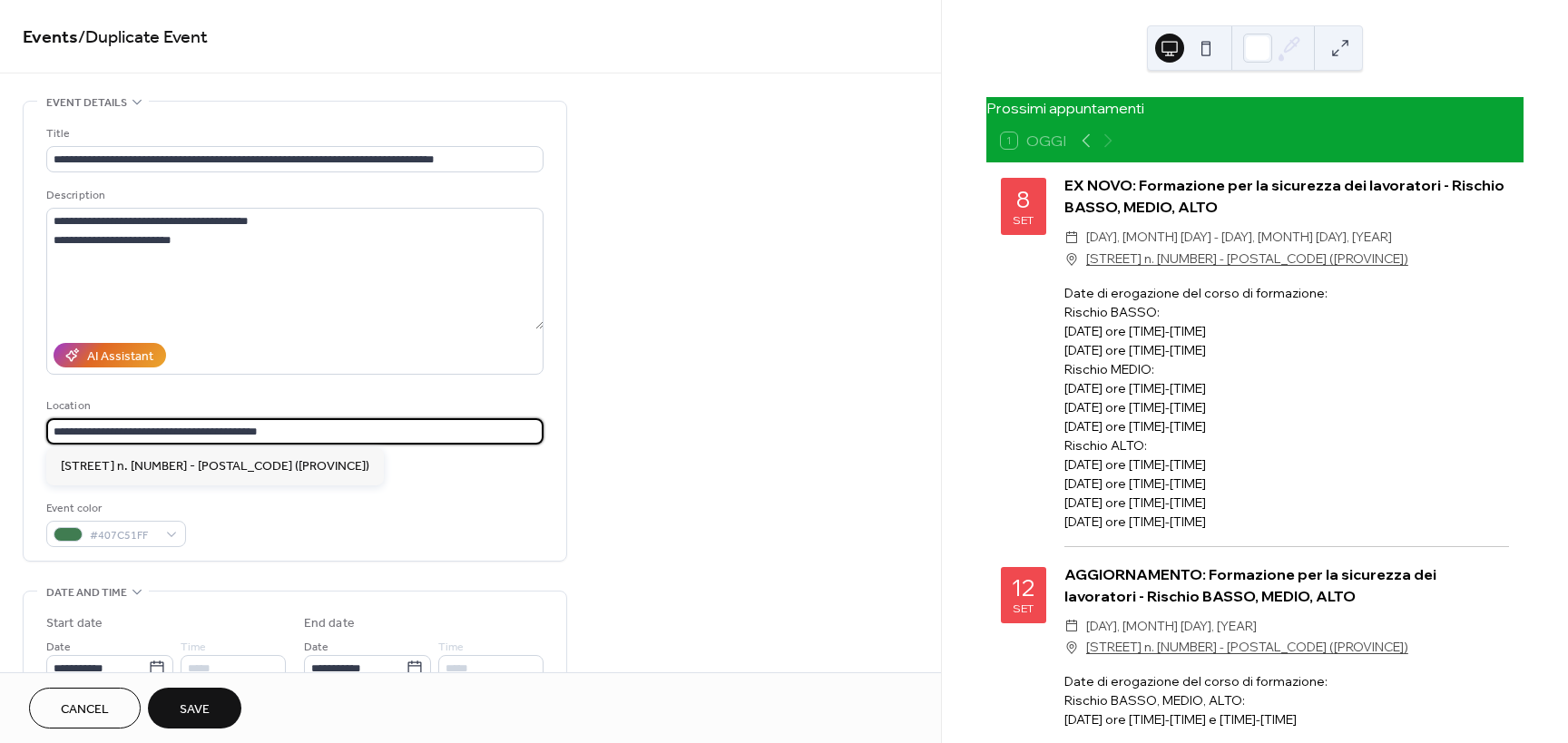 click on "**********" at bounding box center [784, 371] 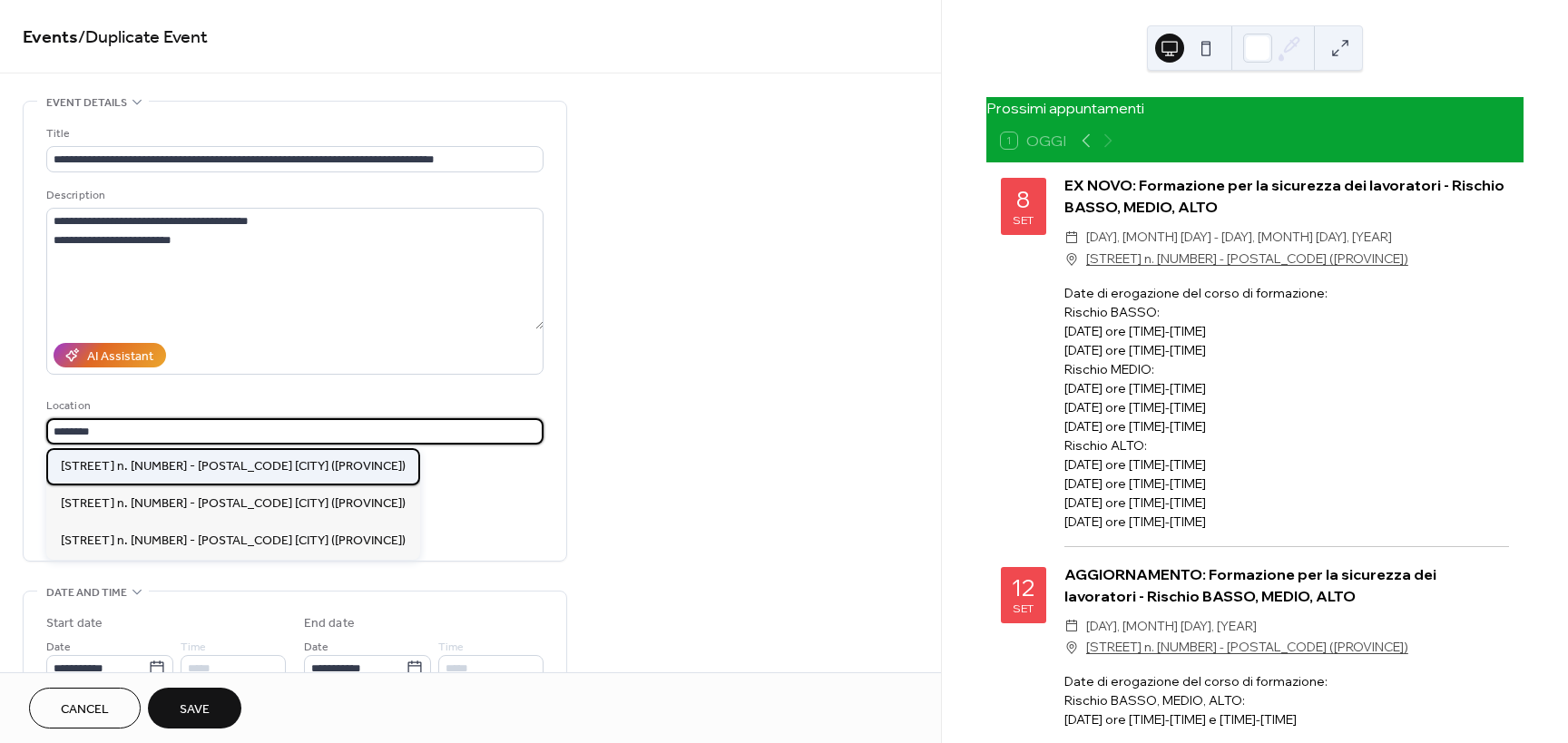 click on "[STREET] n. [NUMBER] - [POSTAL_CODE] [CITY] ([PROVINCE])" at bounding box center (233, 466) 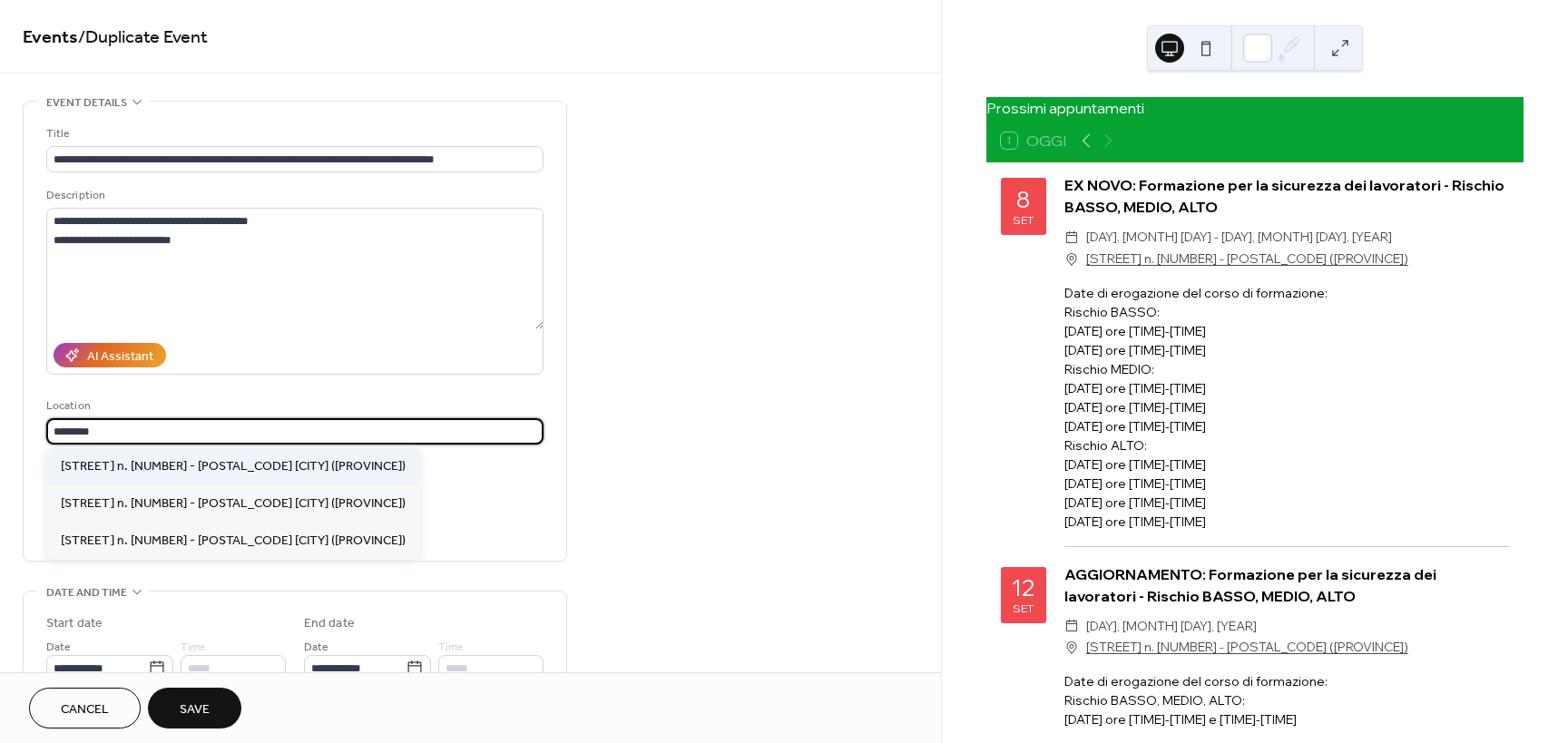 type on "**********" 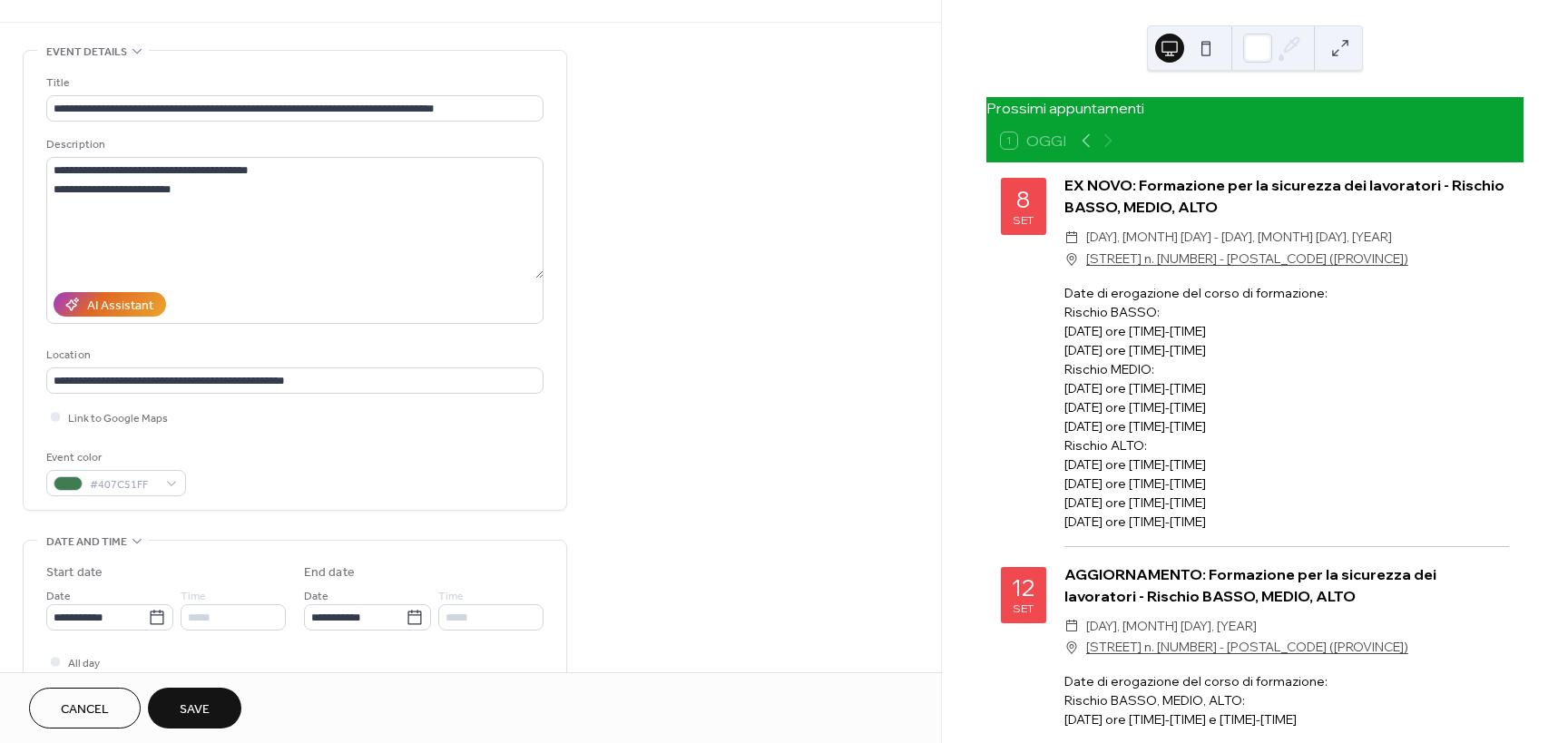 scroll, scrollTop: 181, scrollLeft: 0, axis: vertical 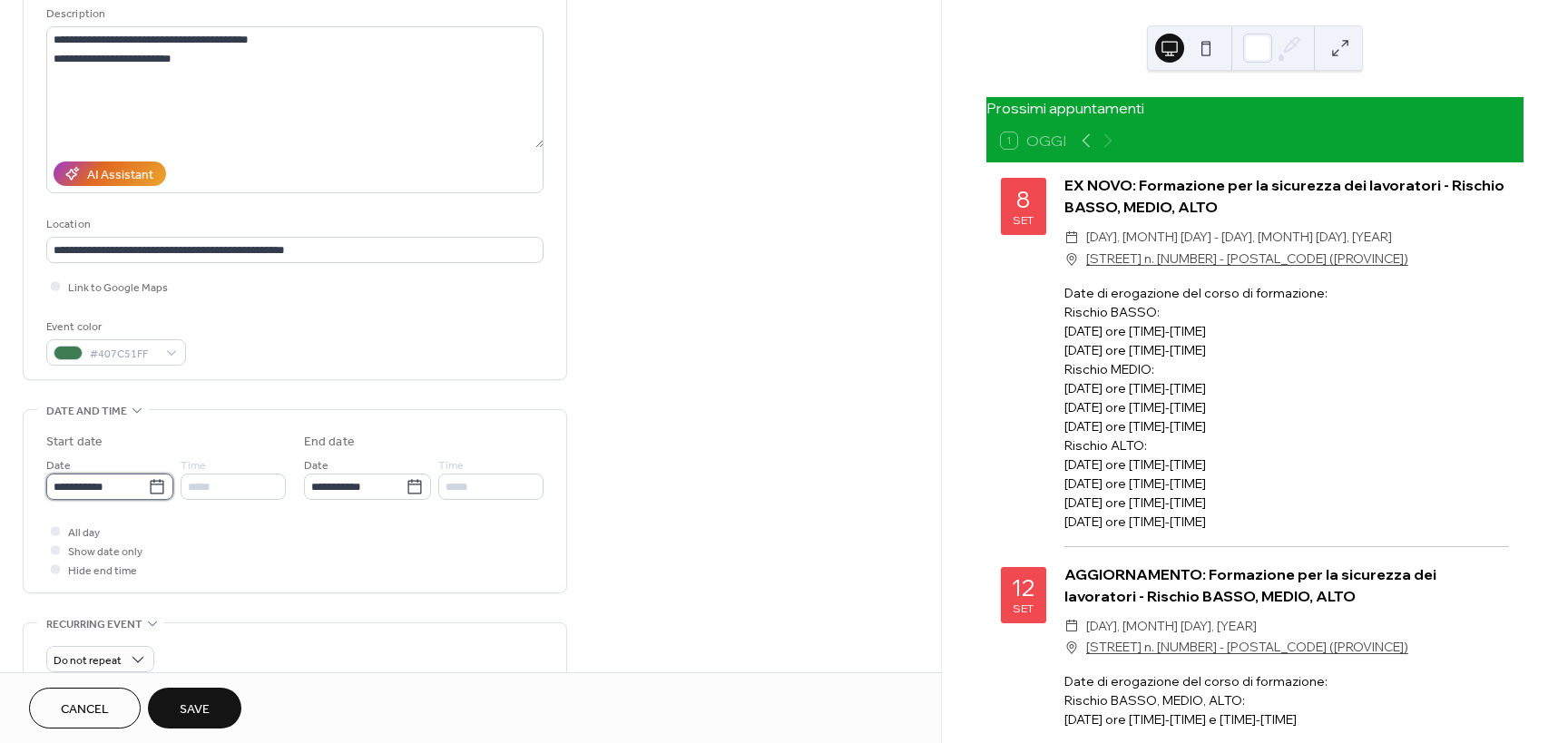 click on "**********" at bounding box center [97, 486] 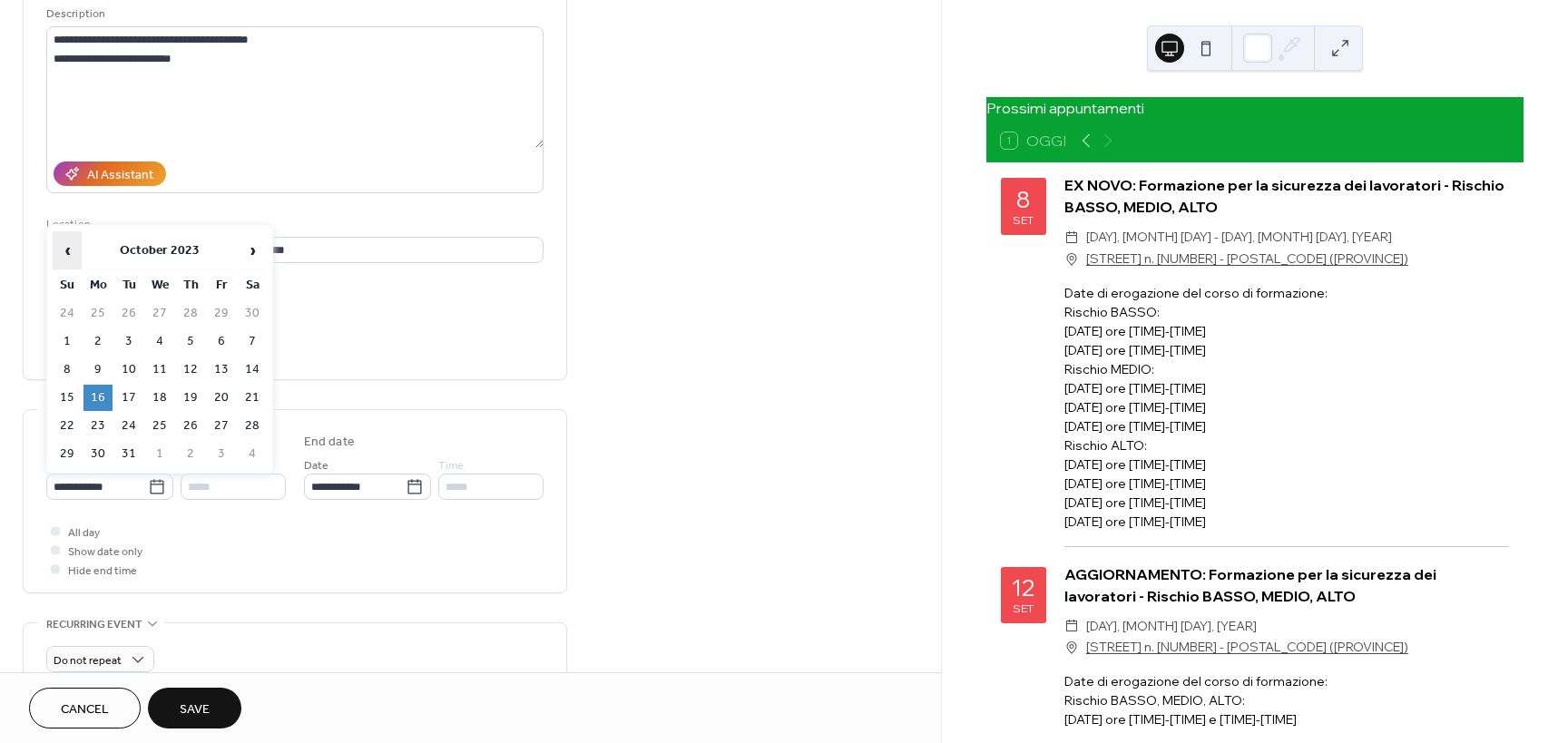 click on "‹" at bounding box center [67, 250] 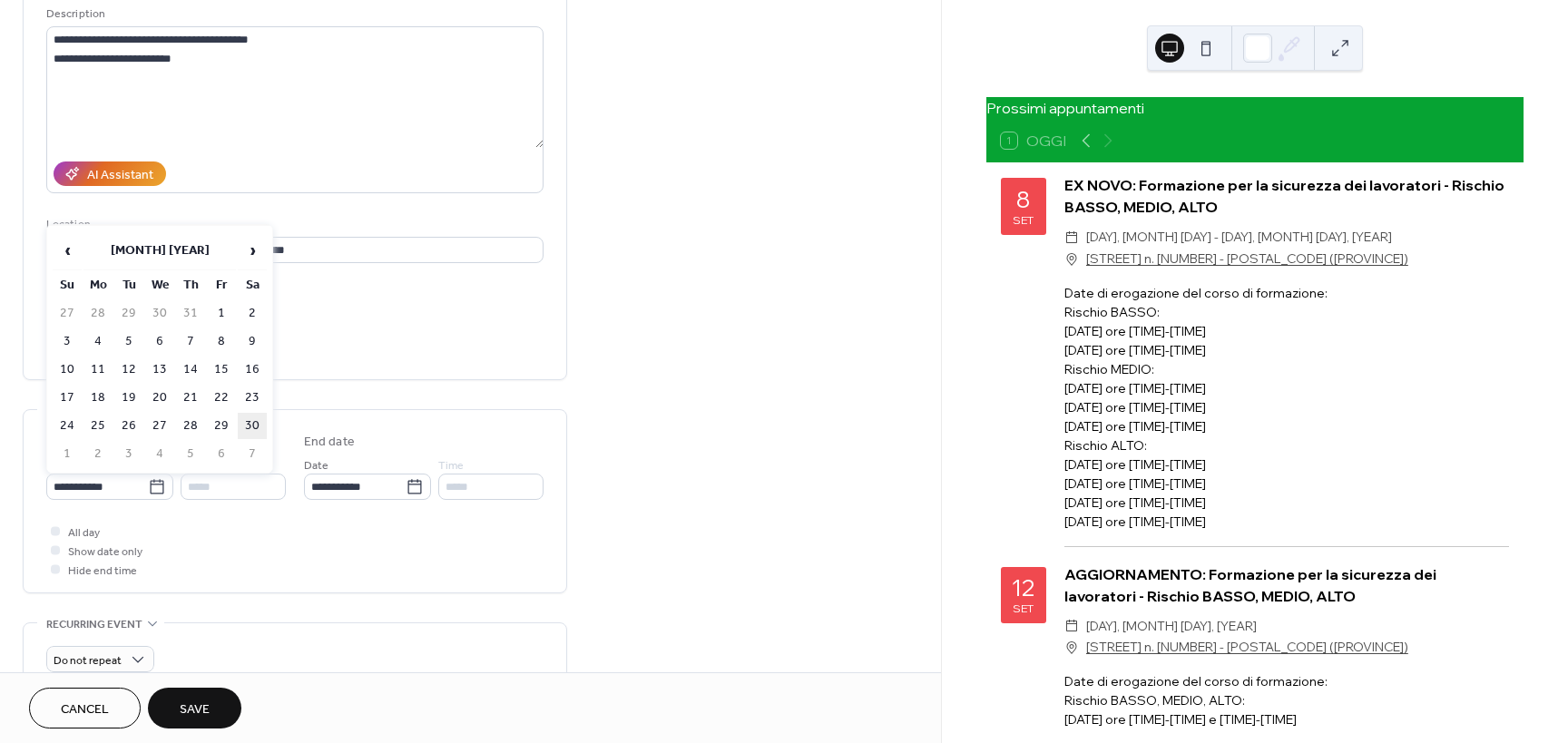 click on "30" at bounding box center (252, 425) 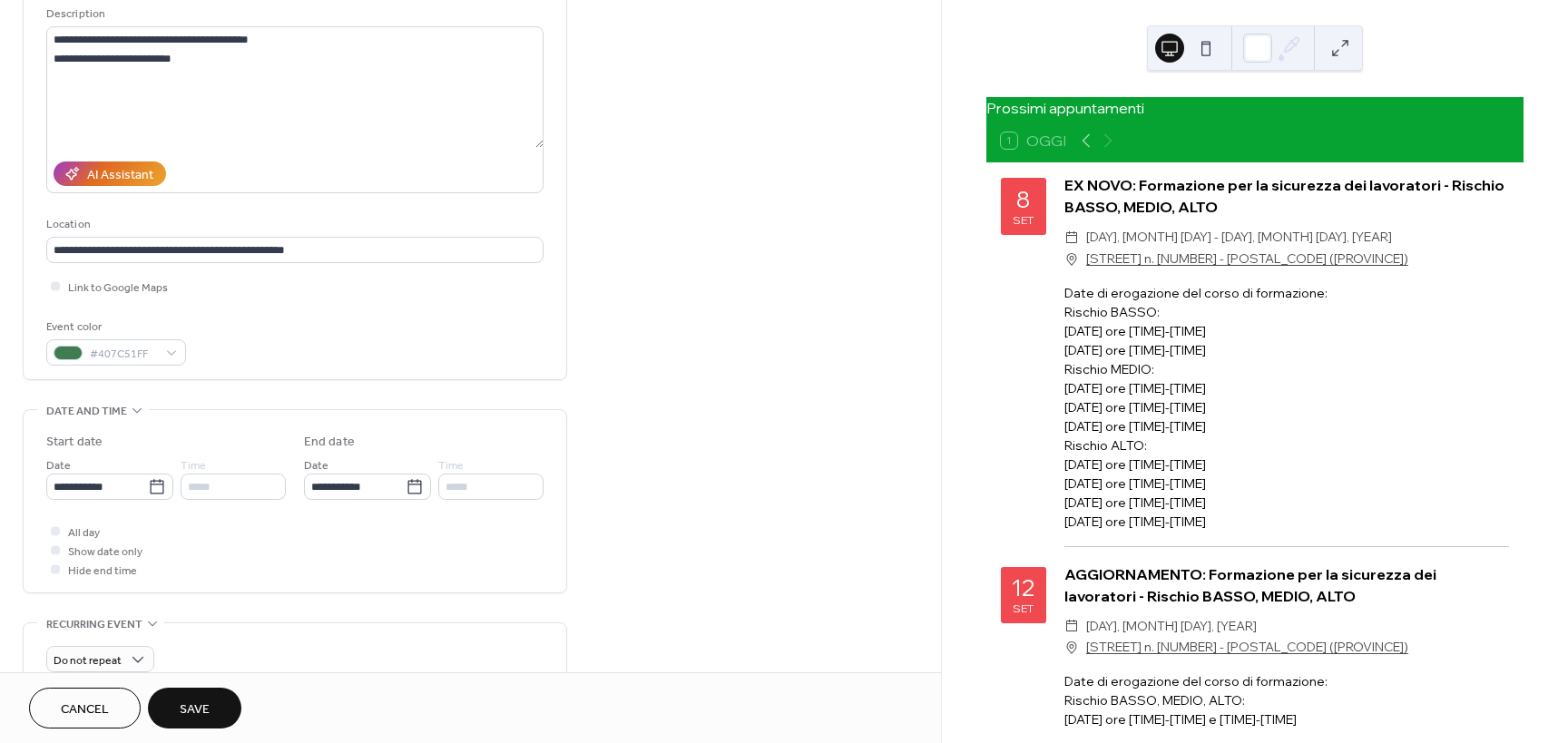 click on "Save" at bounding box center [194, 708] 